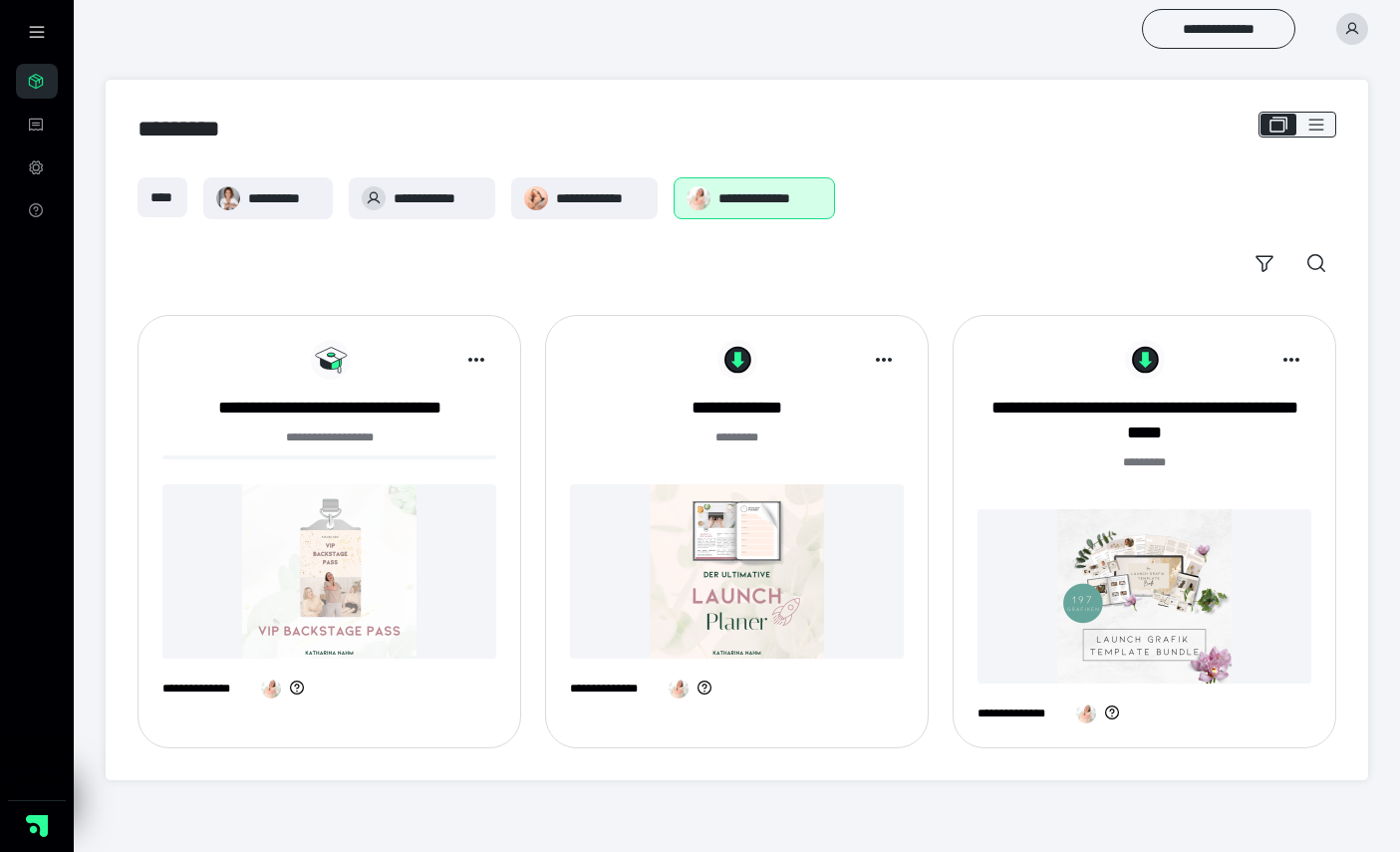 scroll, scrollTop: 0, scrollLeft: 0, axis: both 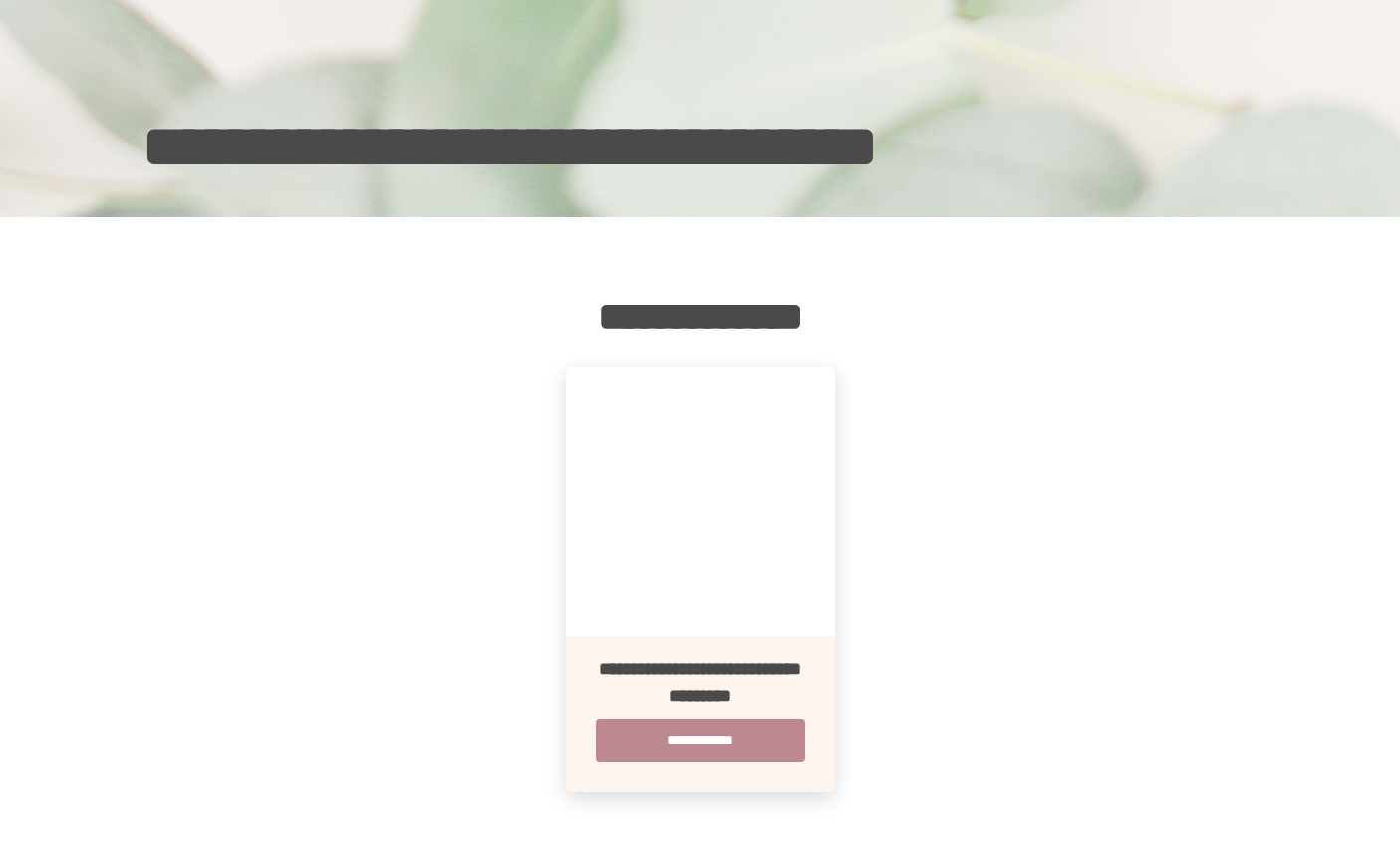 click on "**********" at bounding box center (700, 740) 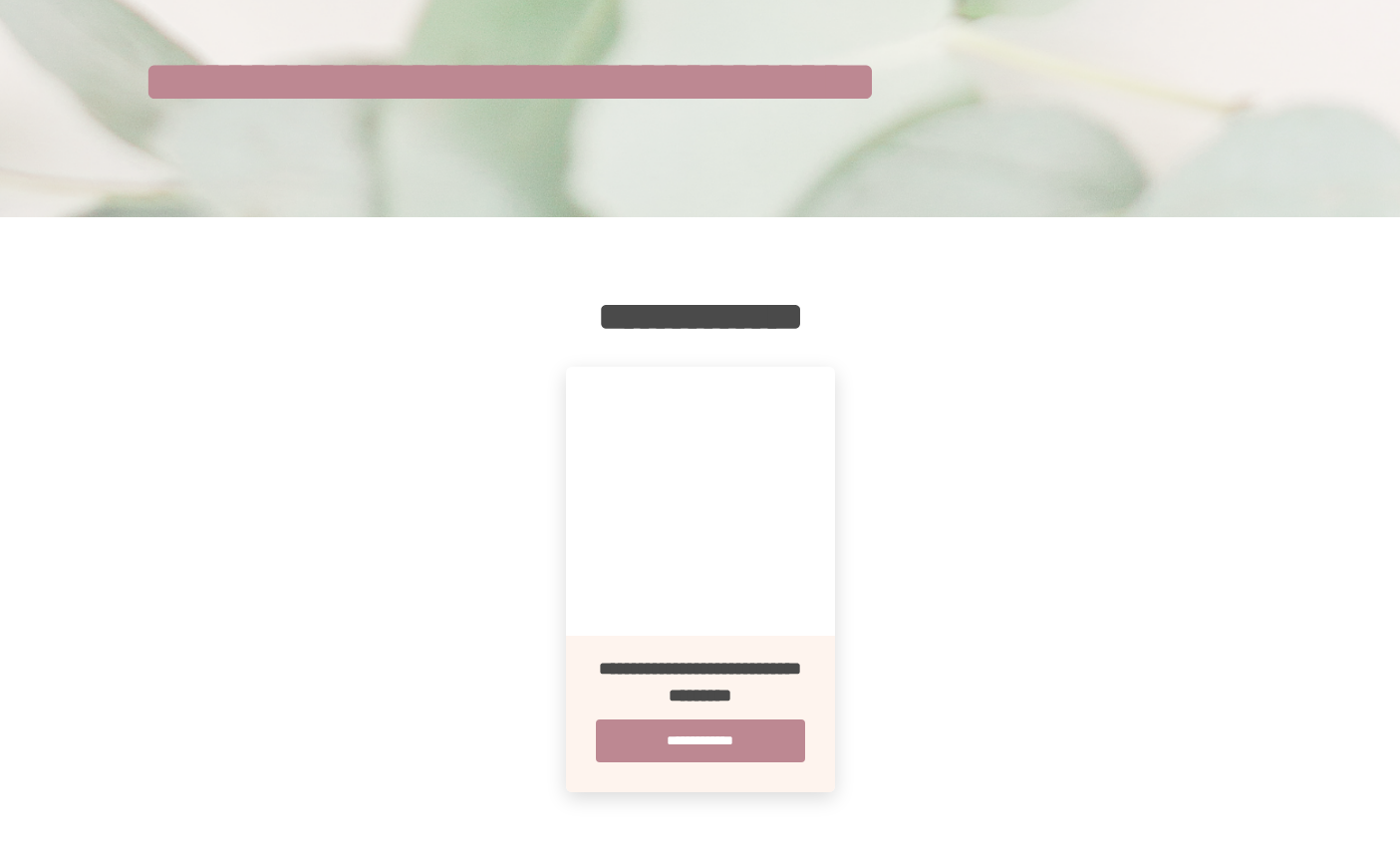 scroll, scrollTop: 0, scrollLeft: 0, axis: both 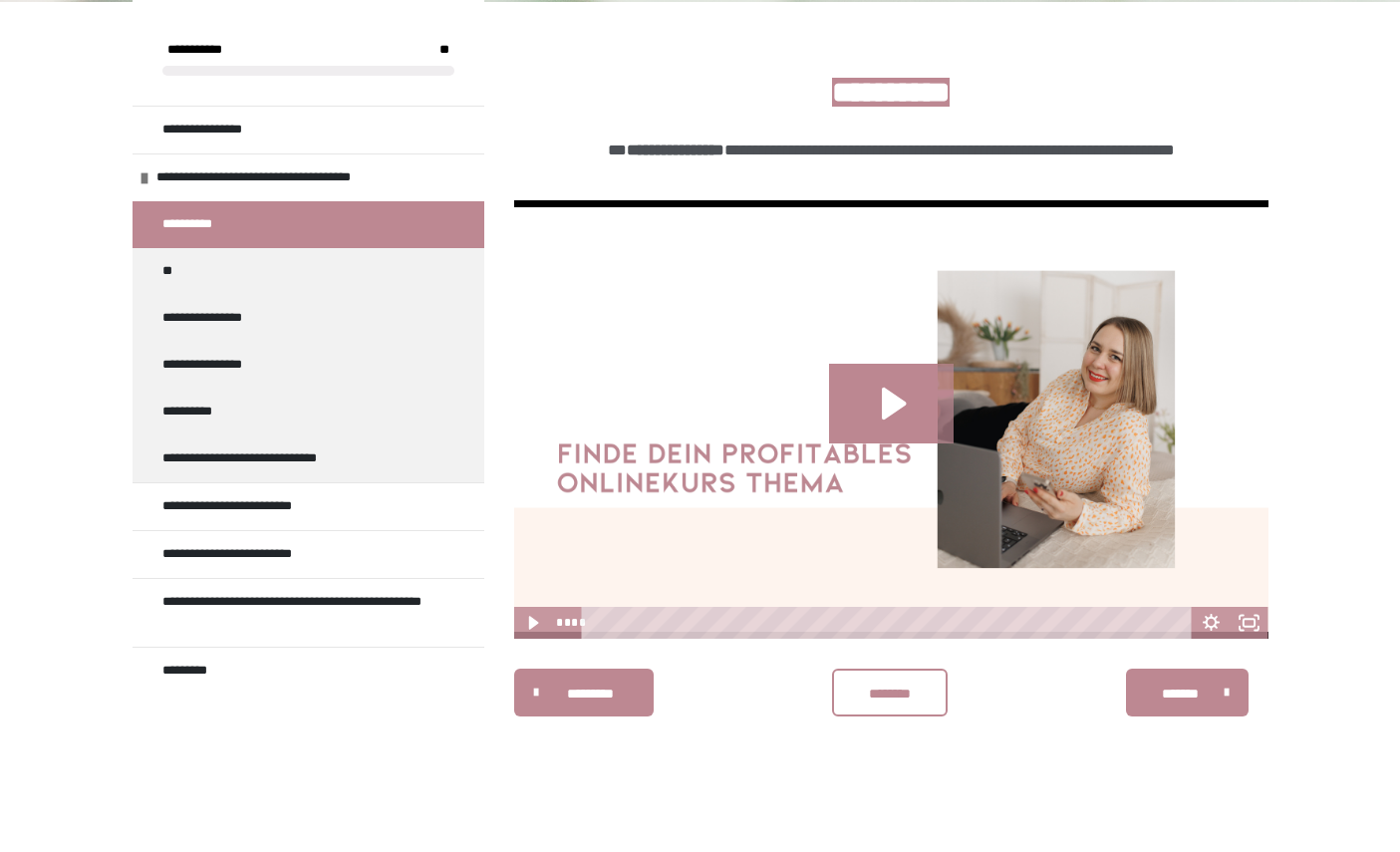 click on "**" at bounding box center [308, 271] 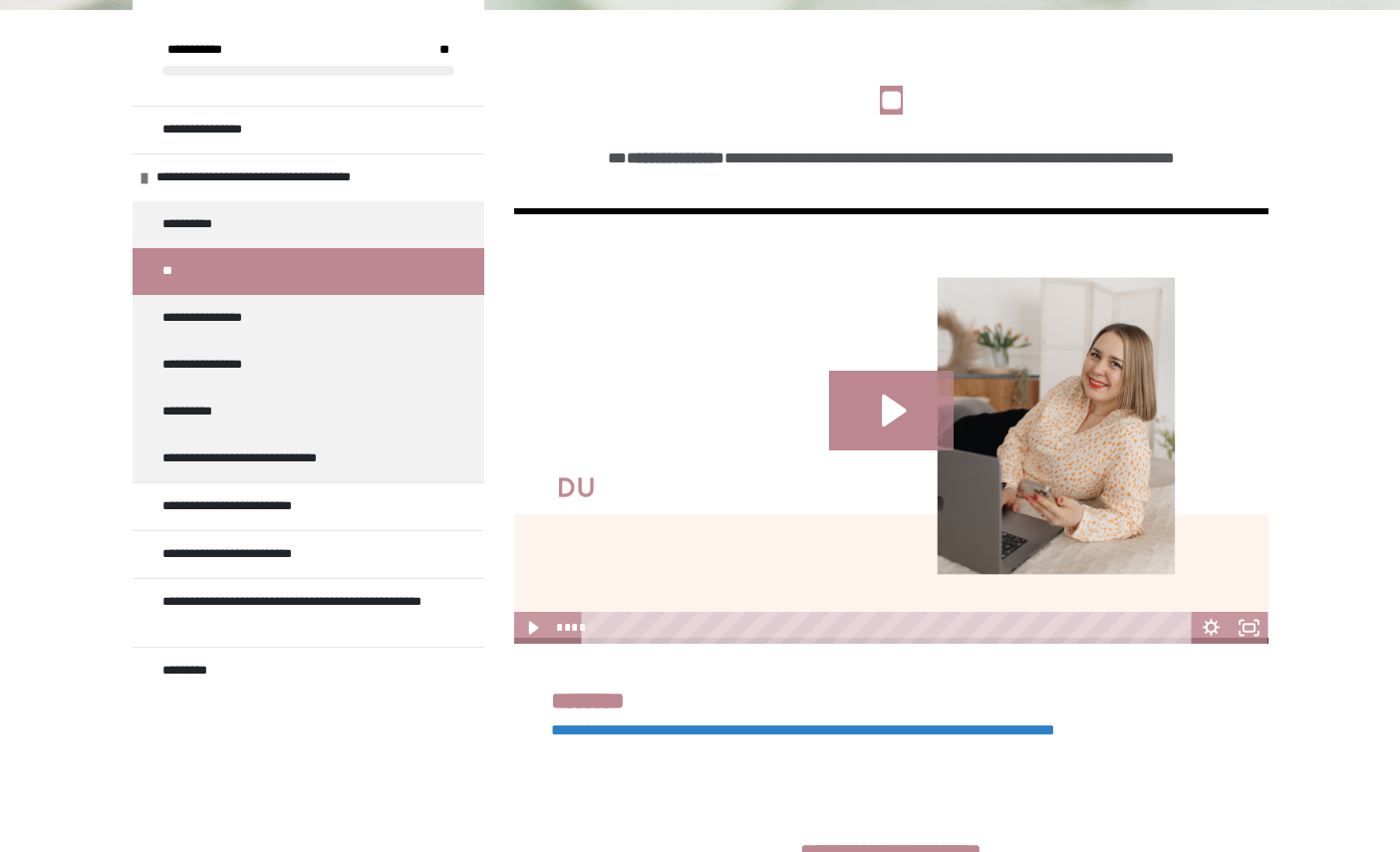 click 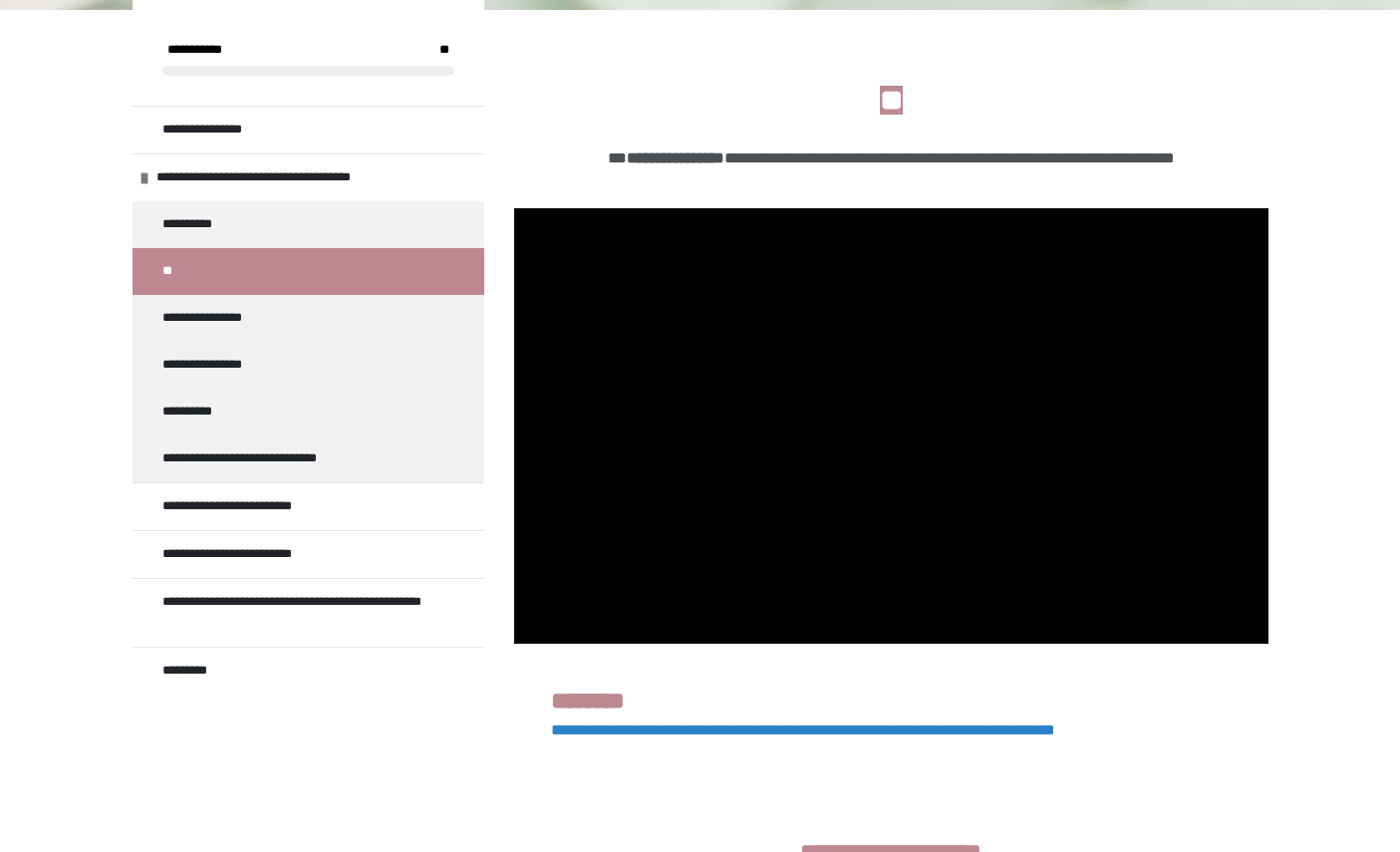 click at bounding box center [891, 426] 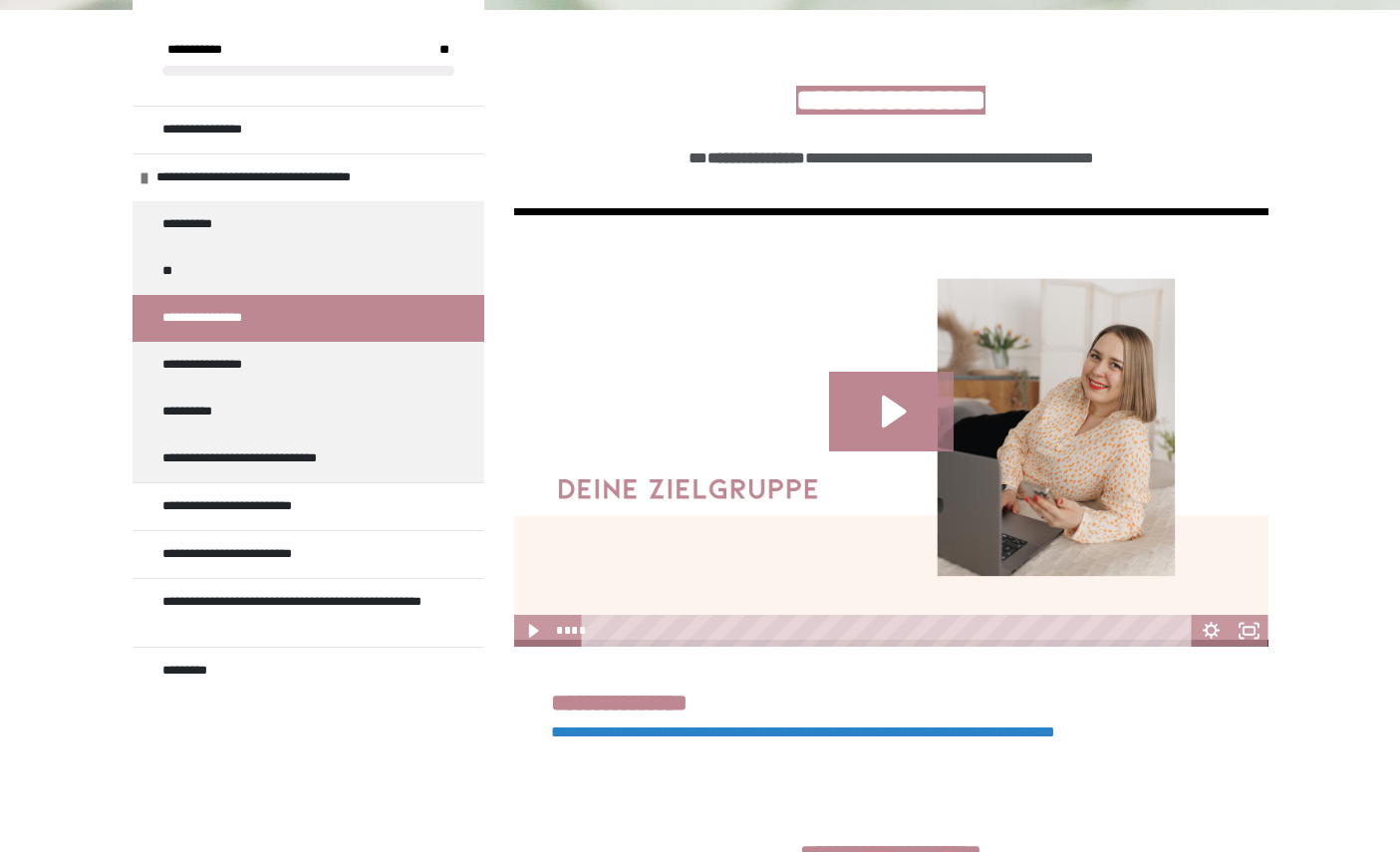 click 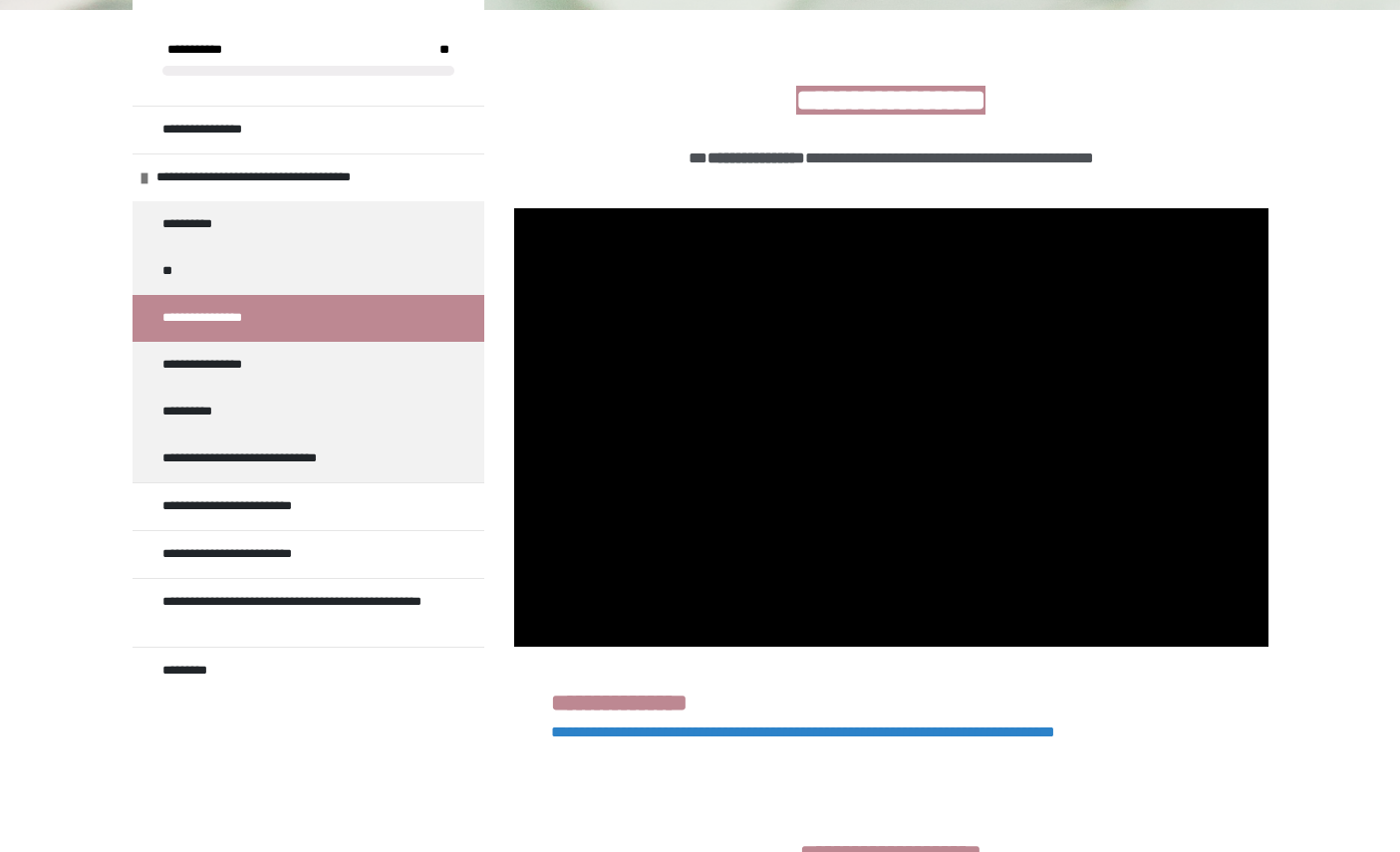 click on "**********" at bounding box center [219, 365] 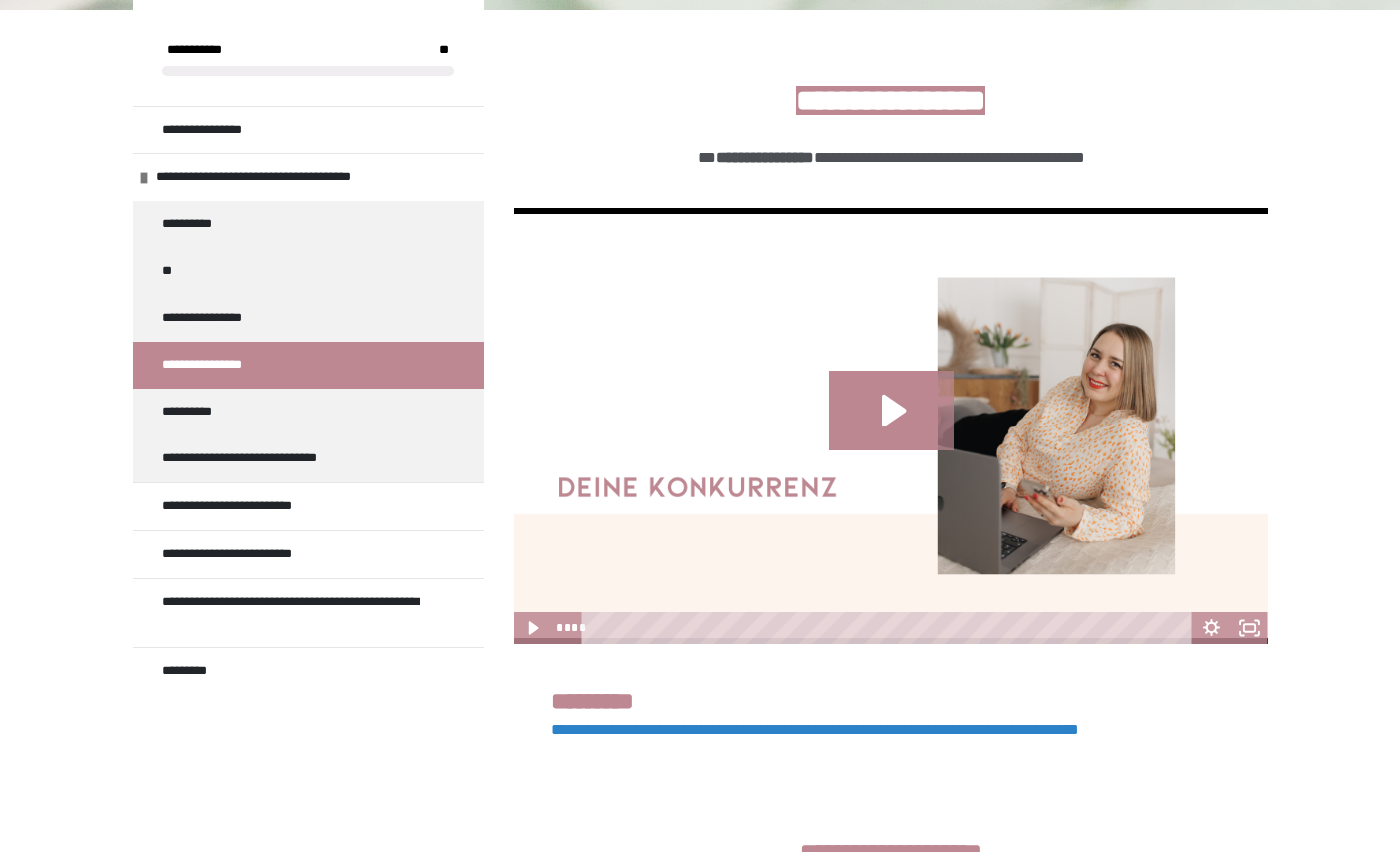 click 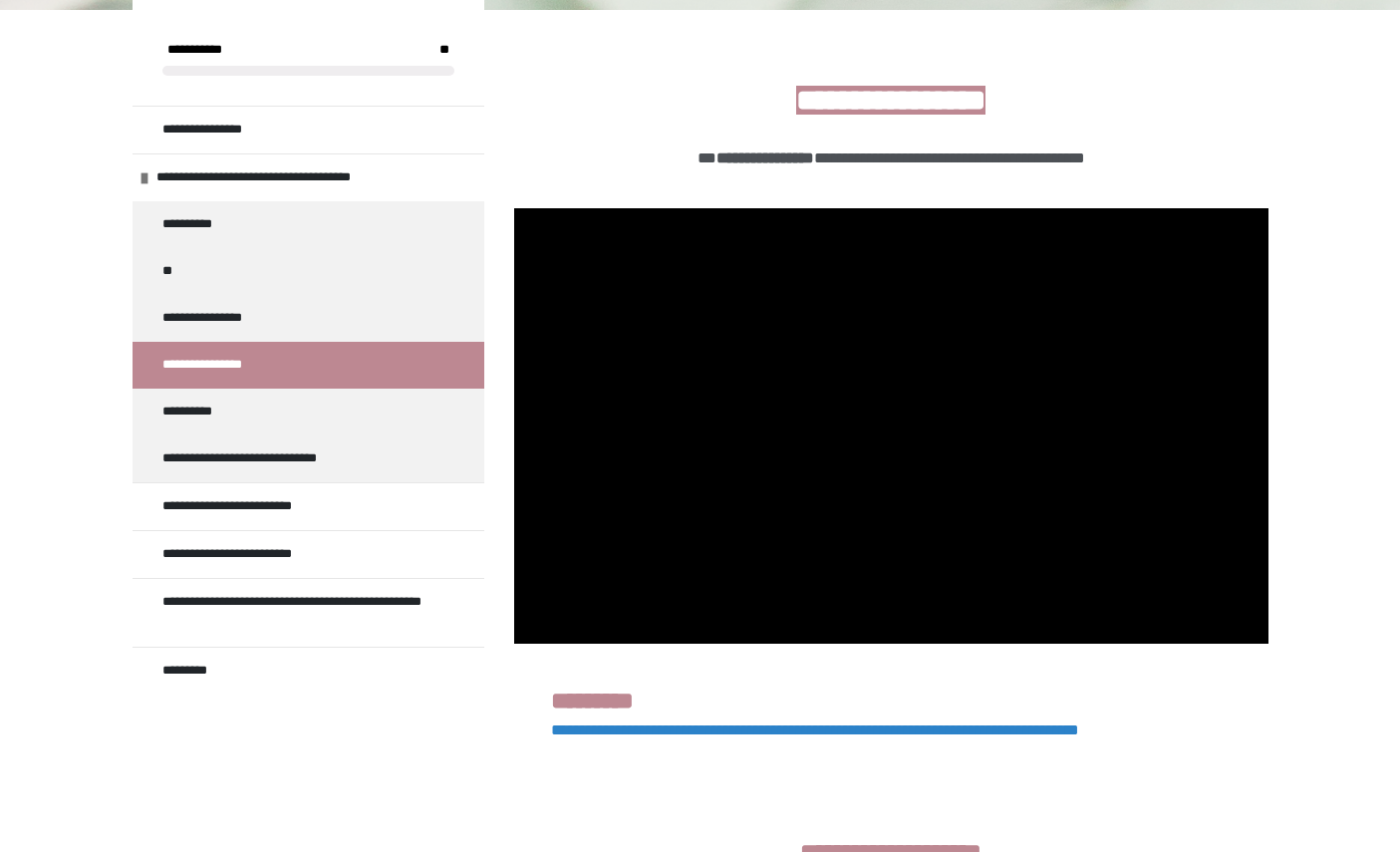 click at bounding box center (891, 426) 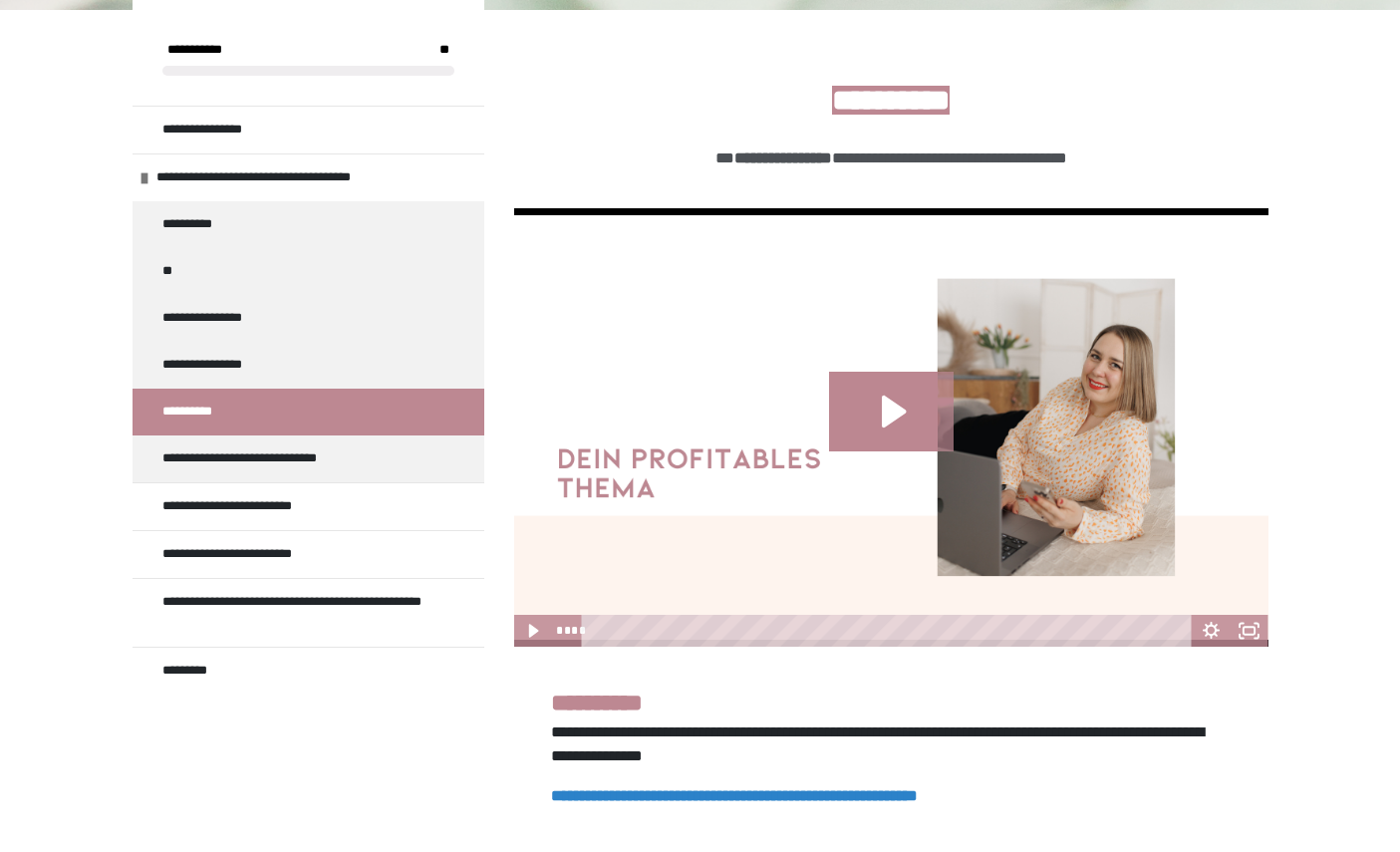 click 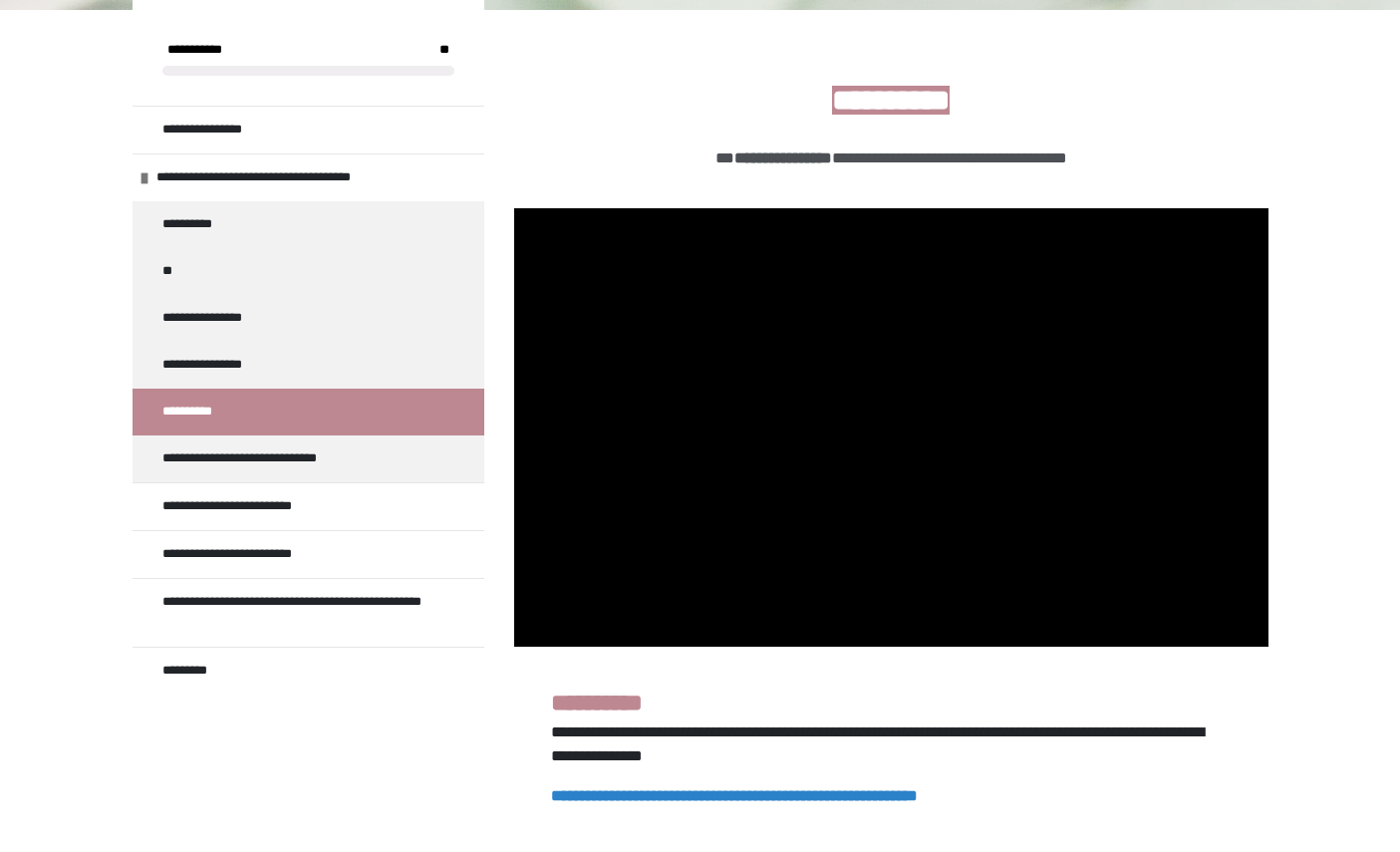 click at bounding box center [891, 427] 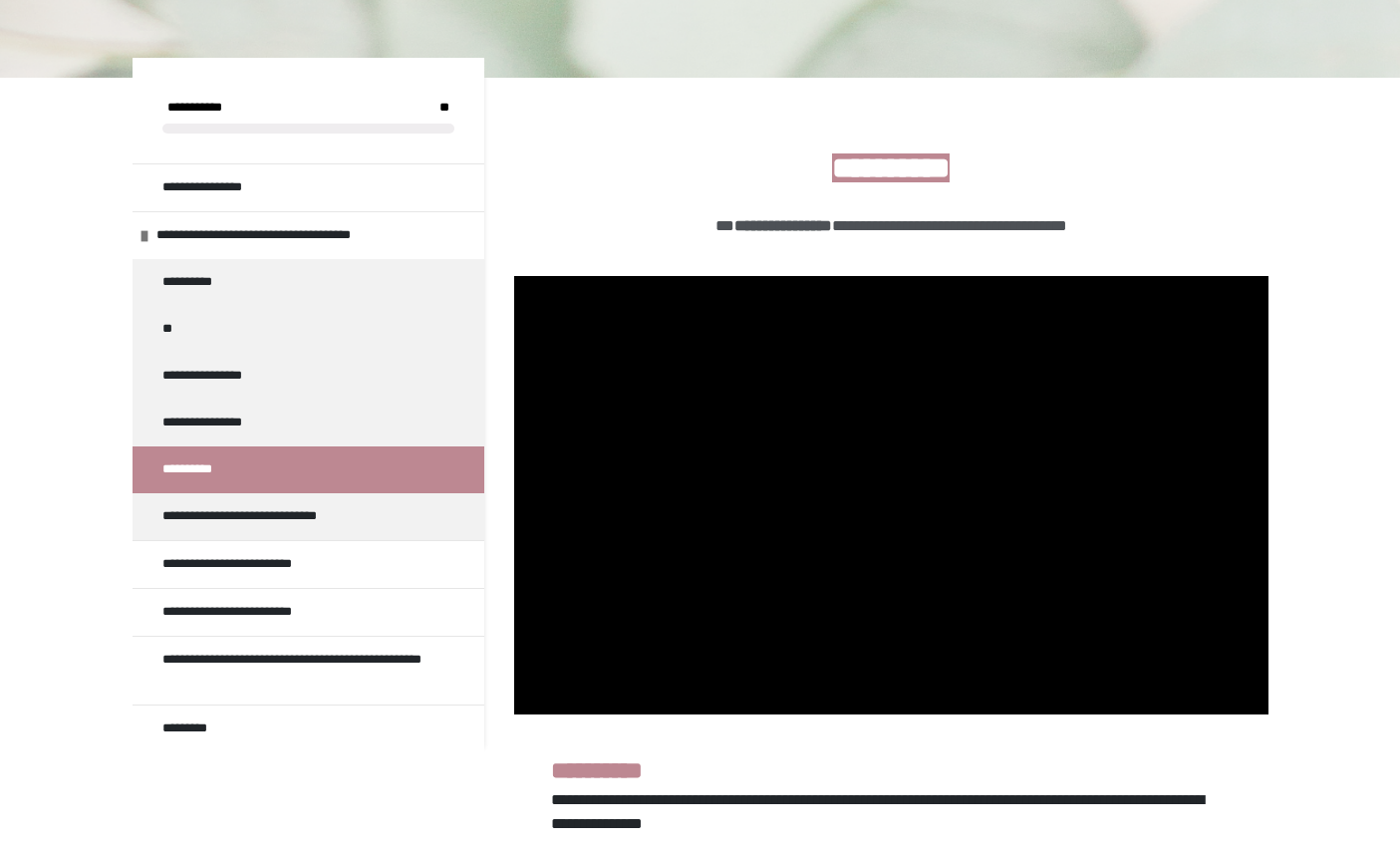 scroll, scrollTop: 209, scrollLeft: 0, axis: vertical 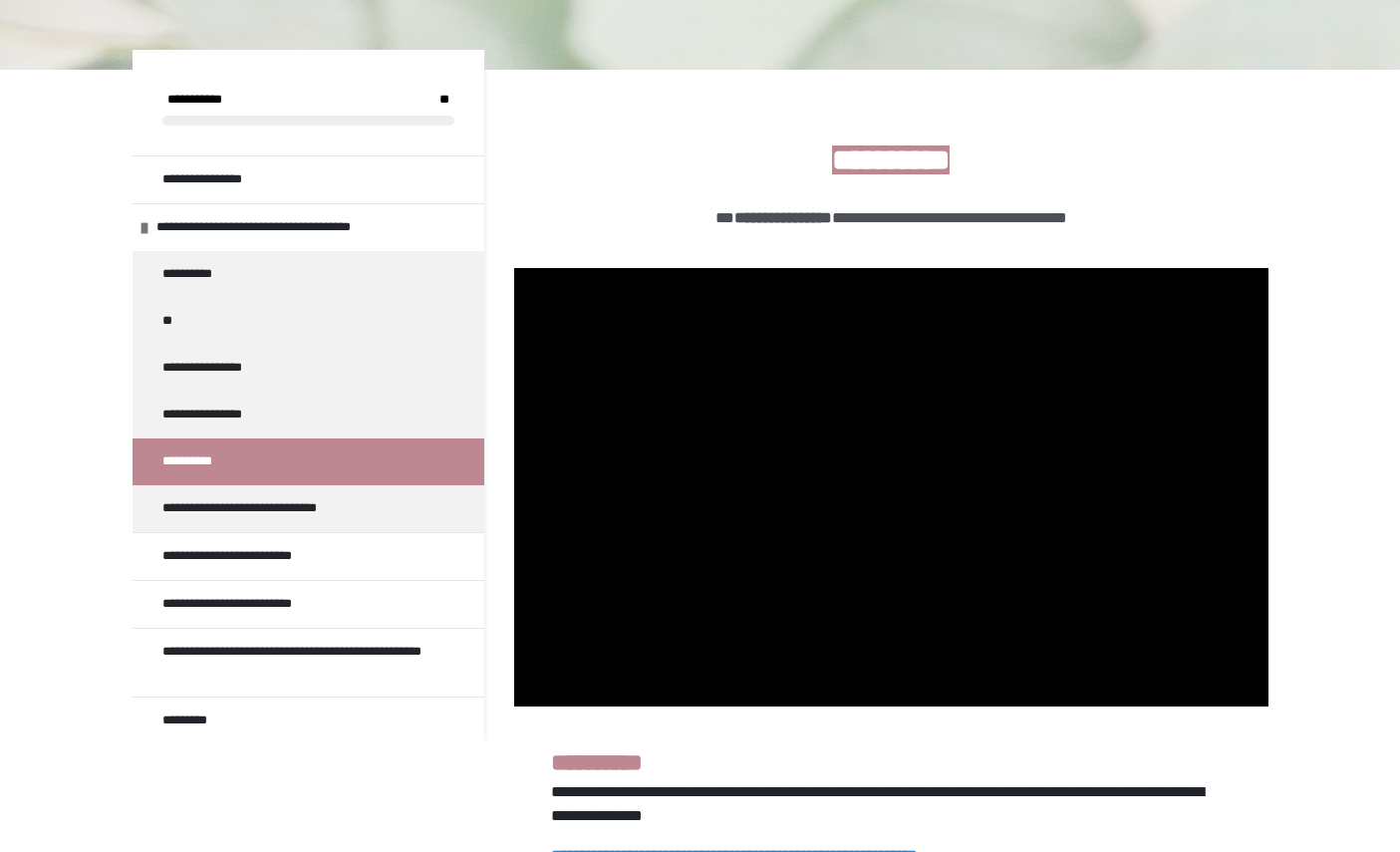 click on "**********" at bounding box center [244, 556] 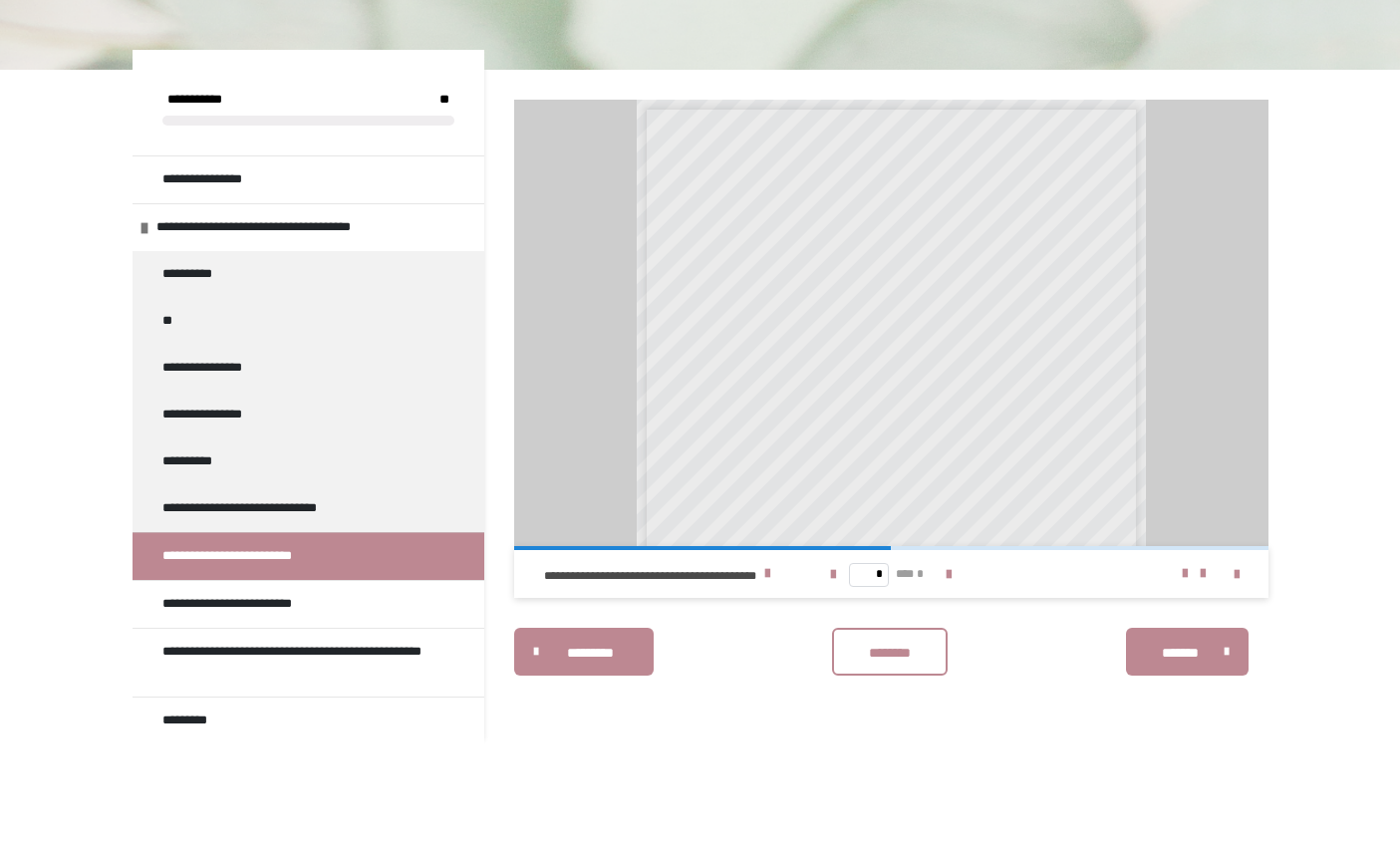 click on "* *** *" at bounding box center (891, 574) 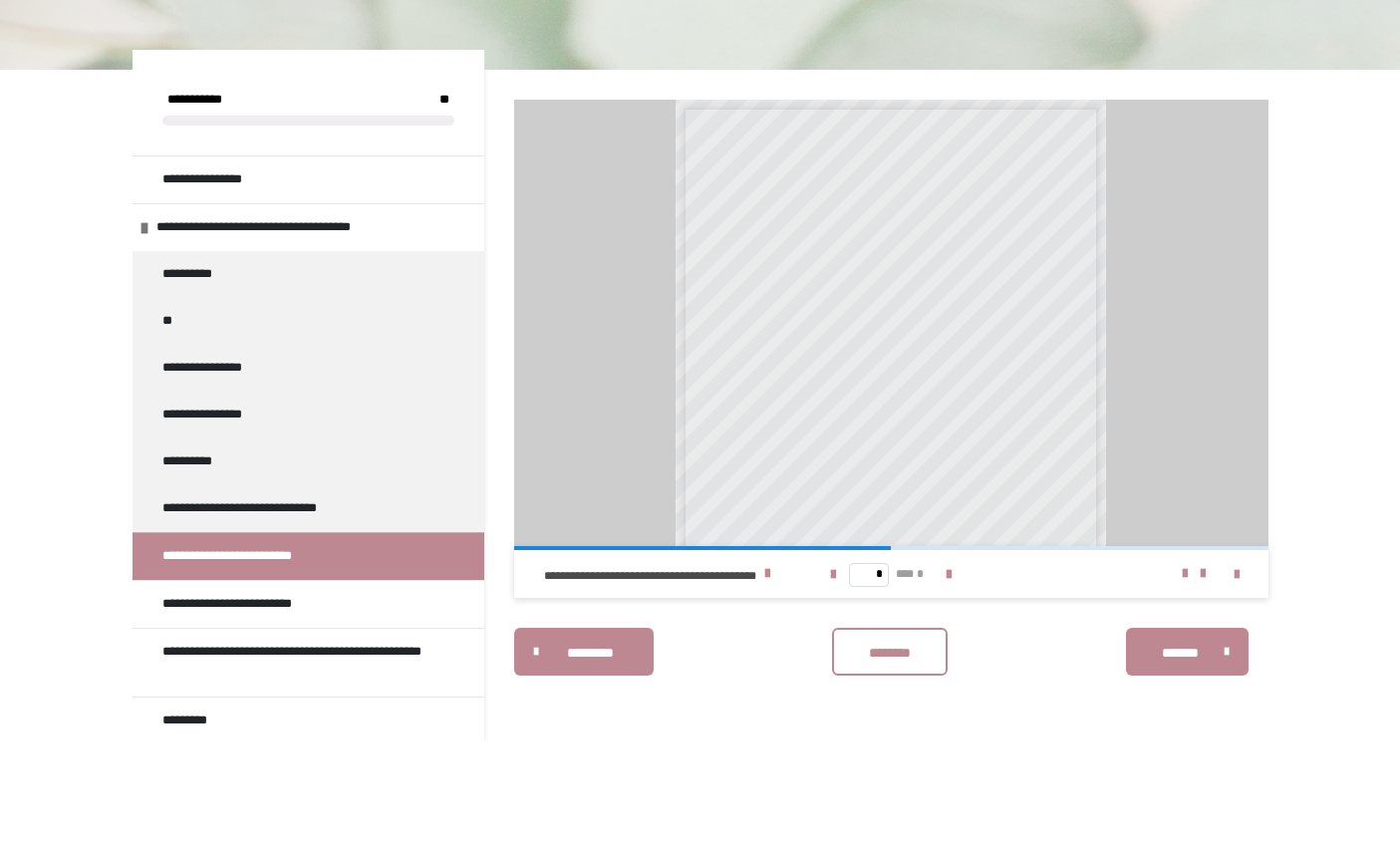 click at bounding box center [1185, 574] 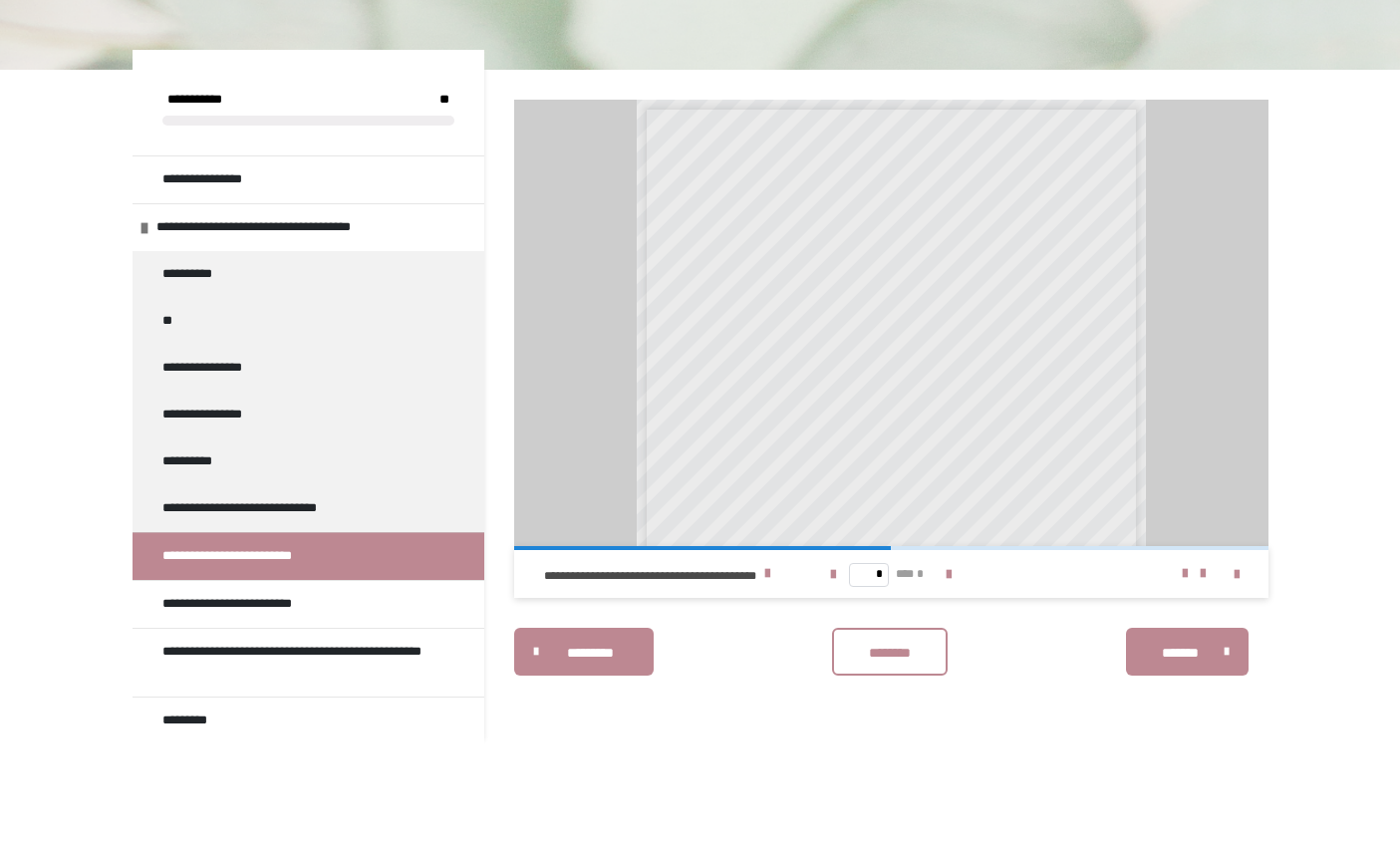 click at bounding box center (1168, 574) 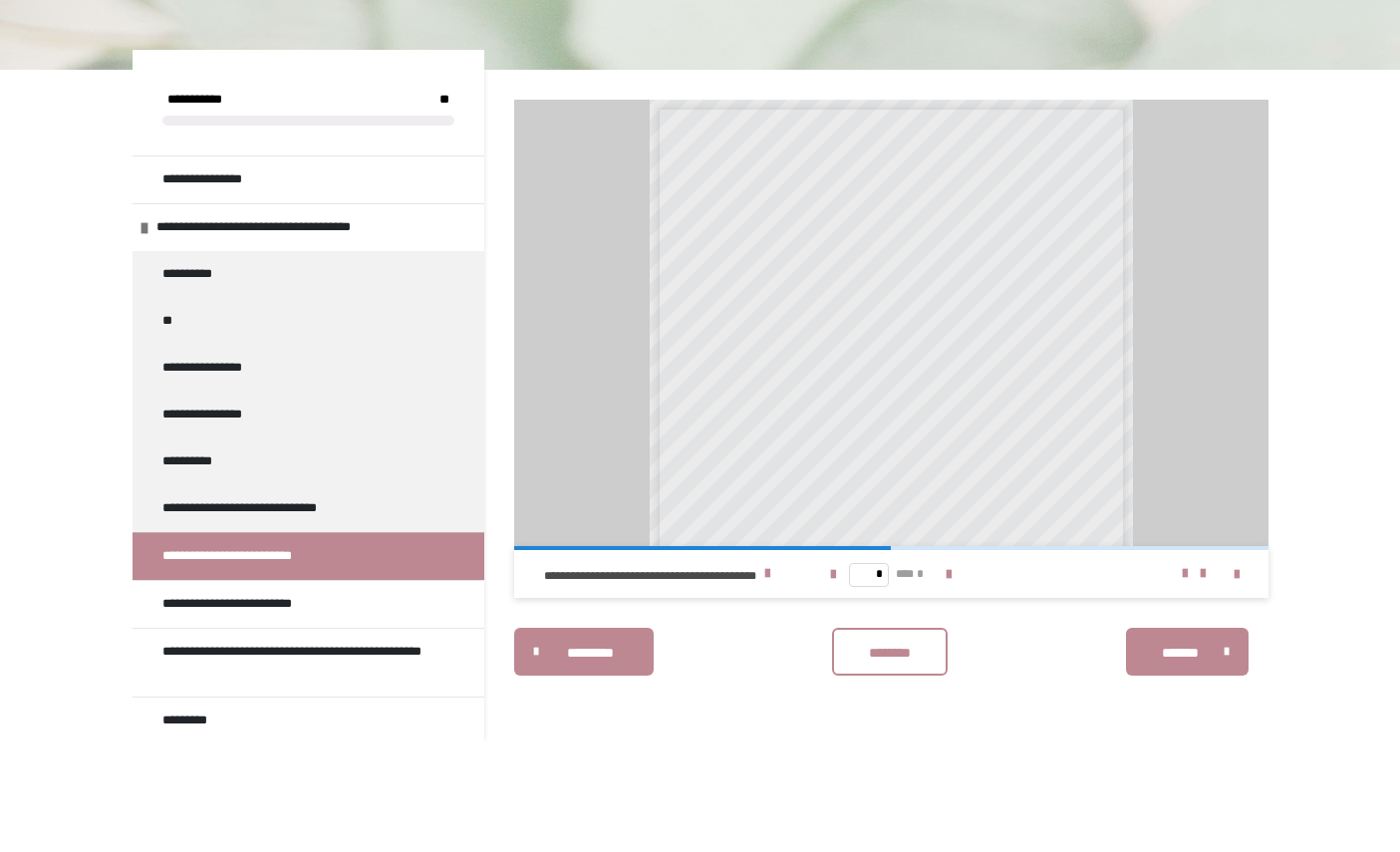 click on "* *** *" at bounding box center (891, 574) 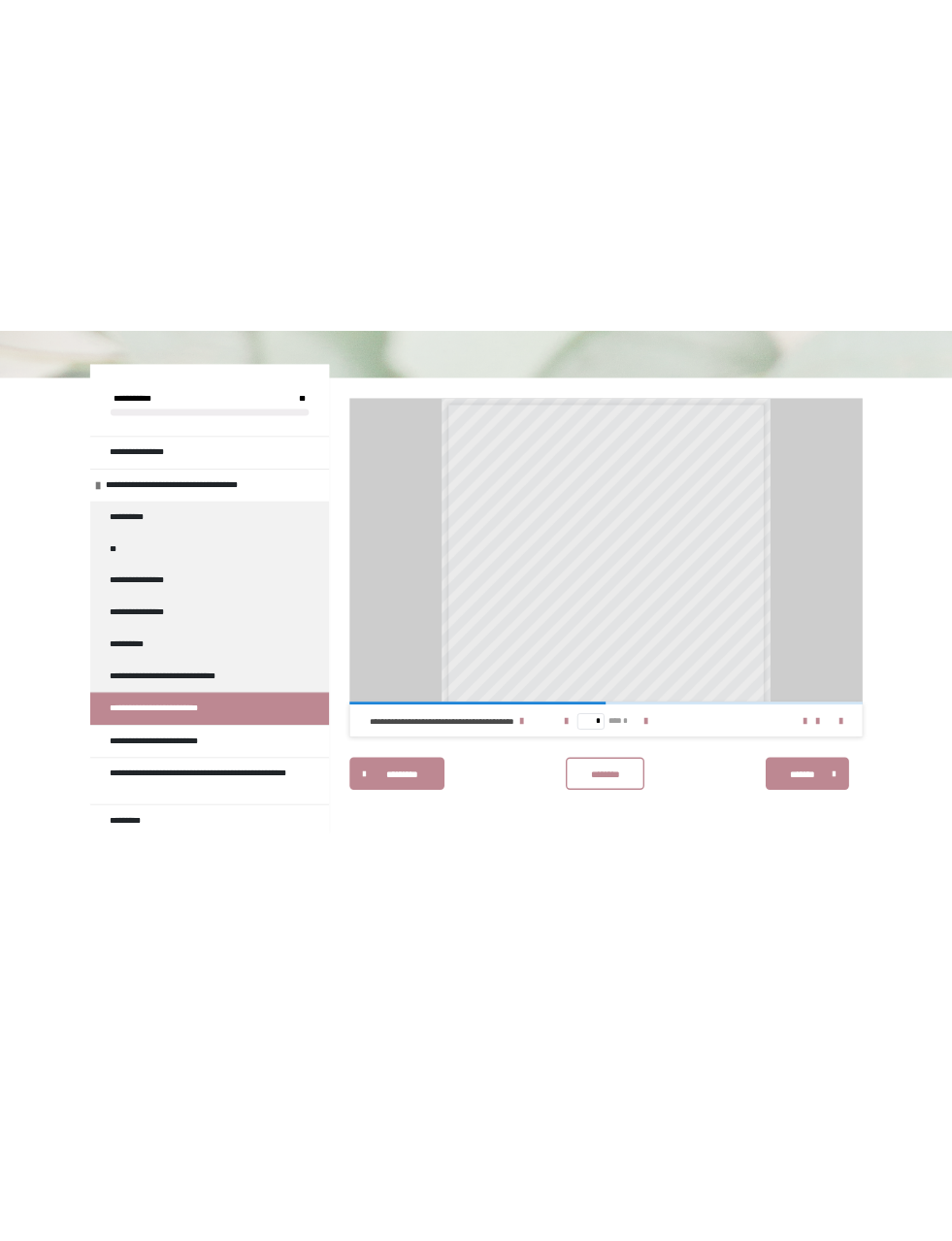scroll, scrollTop: 0, scrollLeft: 0, axis: both 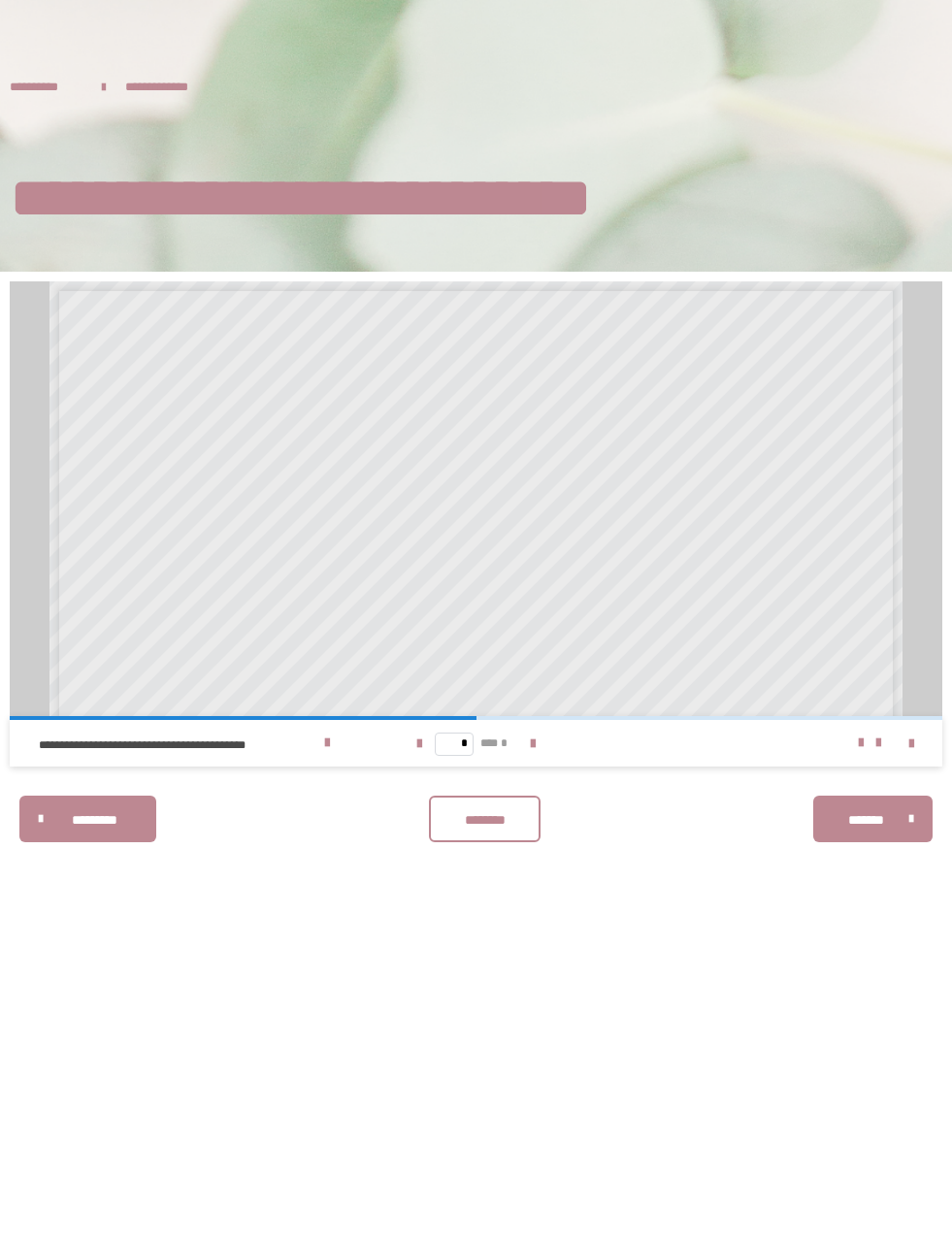 click on "**********" at bounding box center (179, 745) 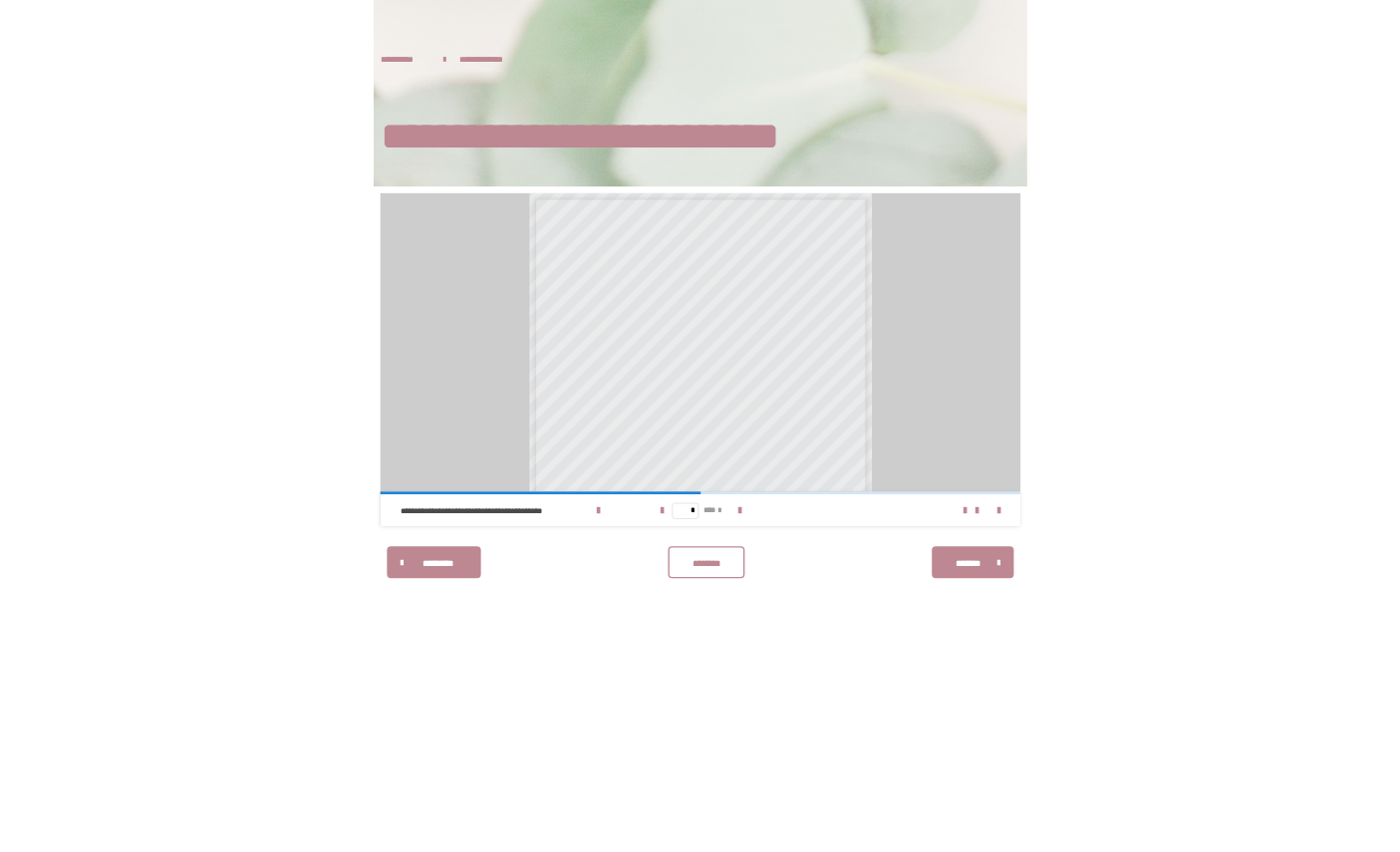 scroll, scrollTop: 209, scrollLeft: 0, axis: vertical 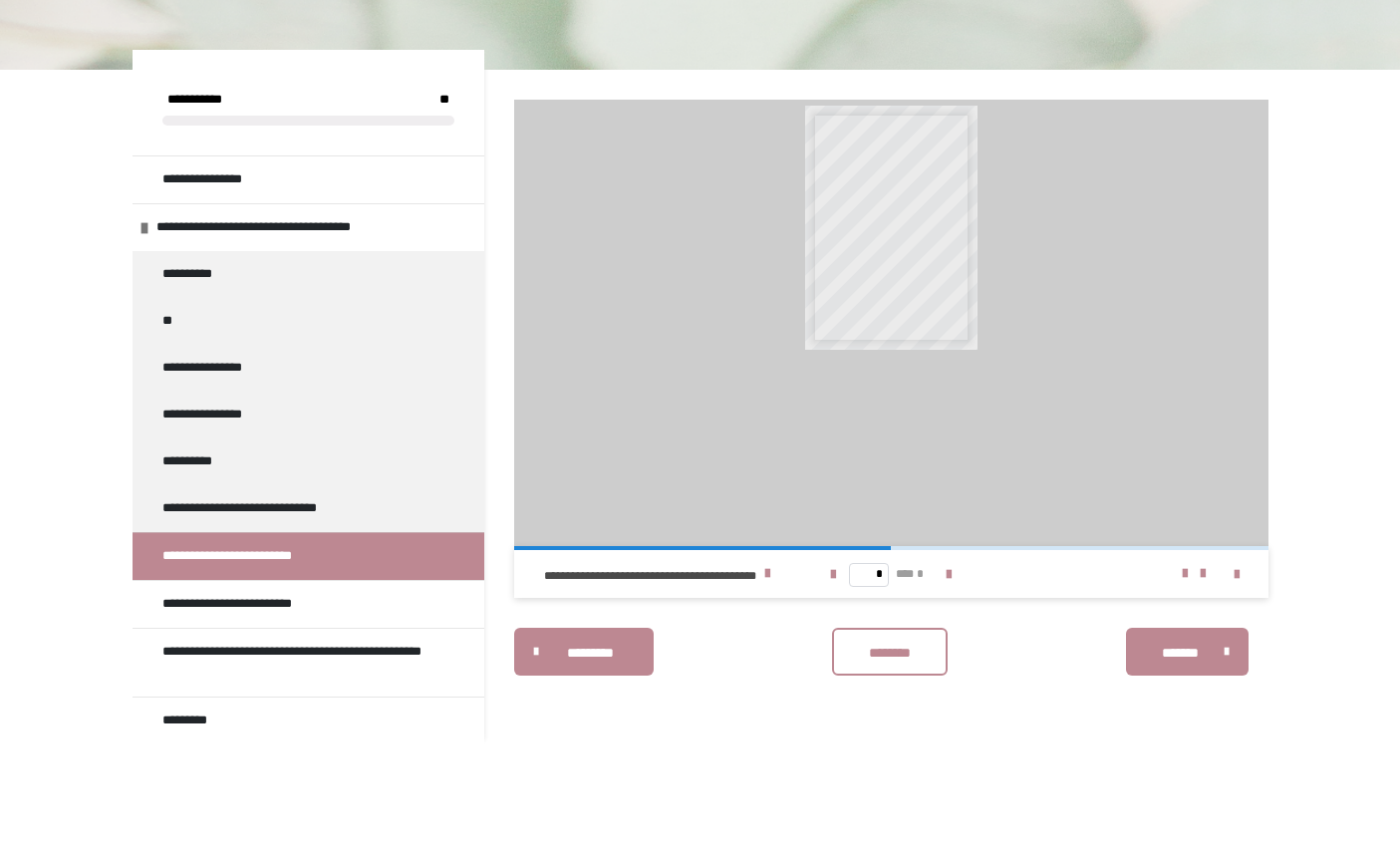 click on "[FIRST] [LAST] [STREET] [CITY], [STATE] [ZIP] [PHONE] [EMAIL] [SSN] [DLN] [PASSPORT] [CCNUM] [BDATE] [AGE] [HOME_ADDRESS] [WORK_ADDRESS] [COORDS] [POSTAL_CODE]" at bounding box center [891, 323] 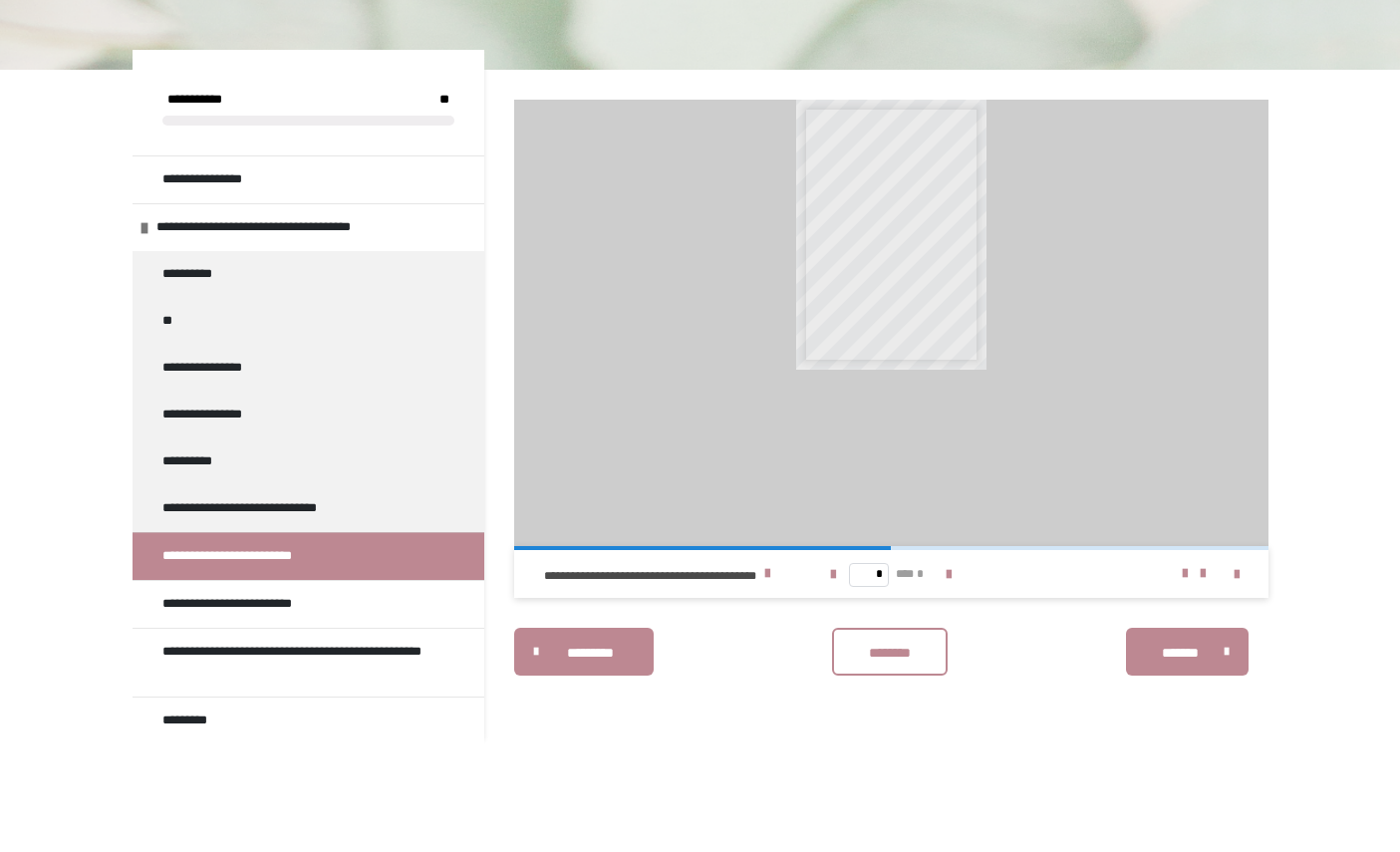 click on "[FIRST] [LAST] [STREET] [CITY], [STATE] [ZIP] [PHONE] [EMAIL] [SSN] [DLN] [PASSPORT] [CCNUM] [BDATE] [AGE] [HOME_ADDRESS] [WORK_ADDRESS] [COORDS] [POSTAL_CODE]" at bounding box center (891, 323) 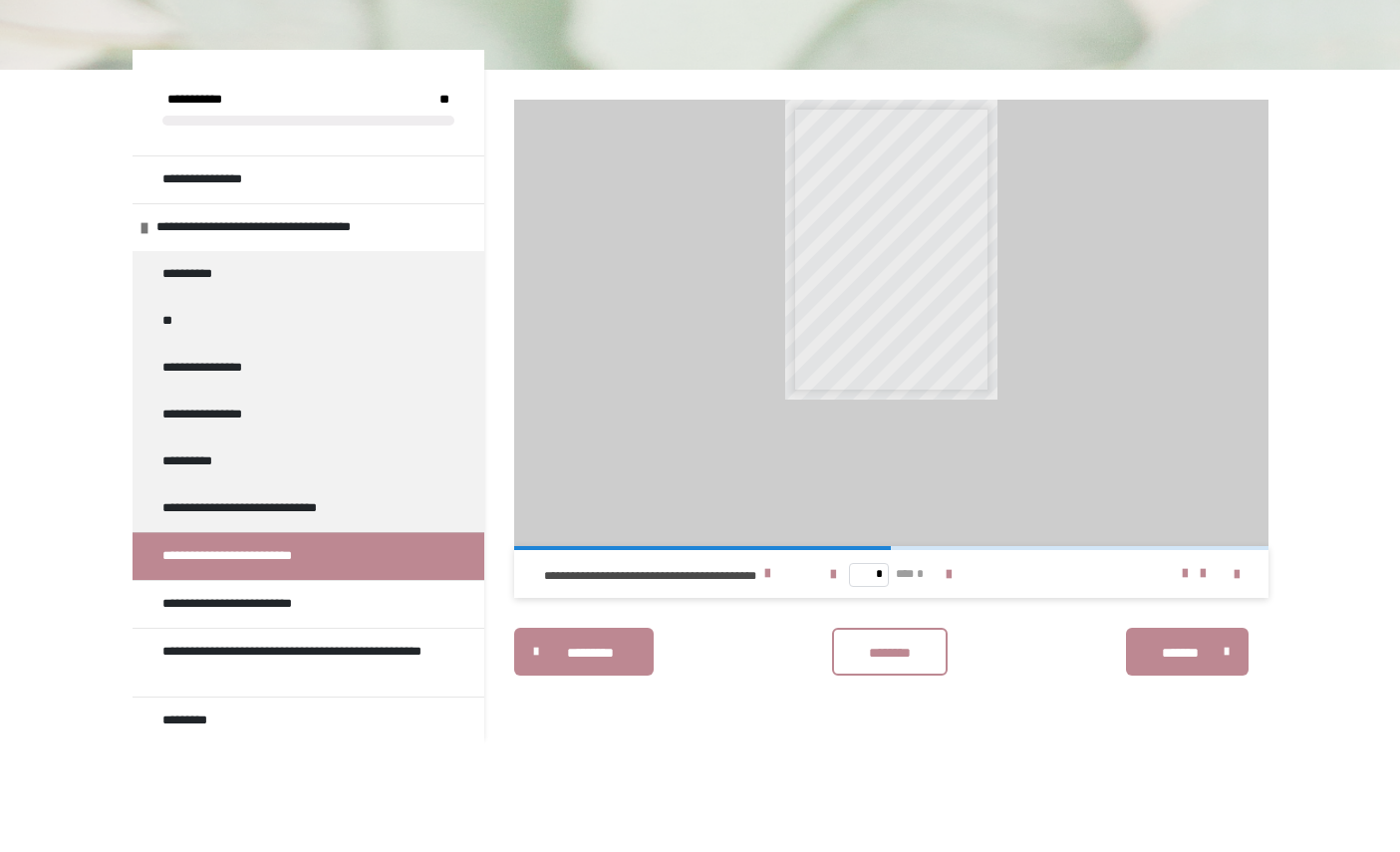 click on "[FIRST] [LAST] [STREET] [CITY], [STATE] [ZIP] [PHONE] [EMAIL] [SSN] [DLN] [PASSPORT] [CCNUM] [BDATE] [AGE] [HOME_ADDRESS] [WORK_ADDRESS] [COORDS] [POSTAL_CODE]" at bounding box center [891, 323] 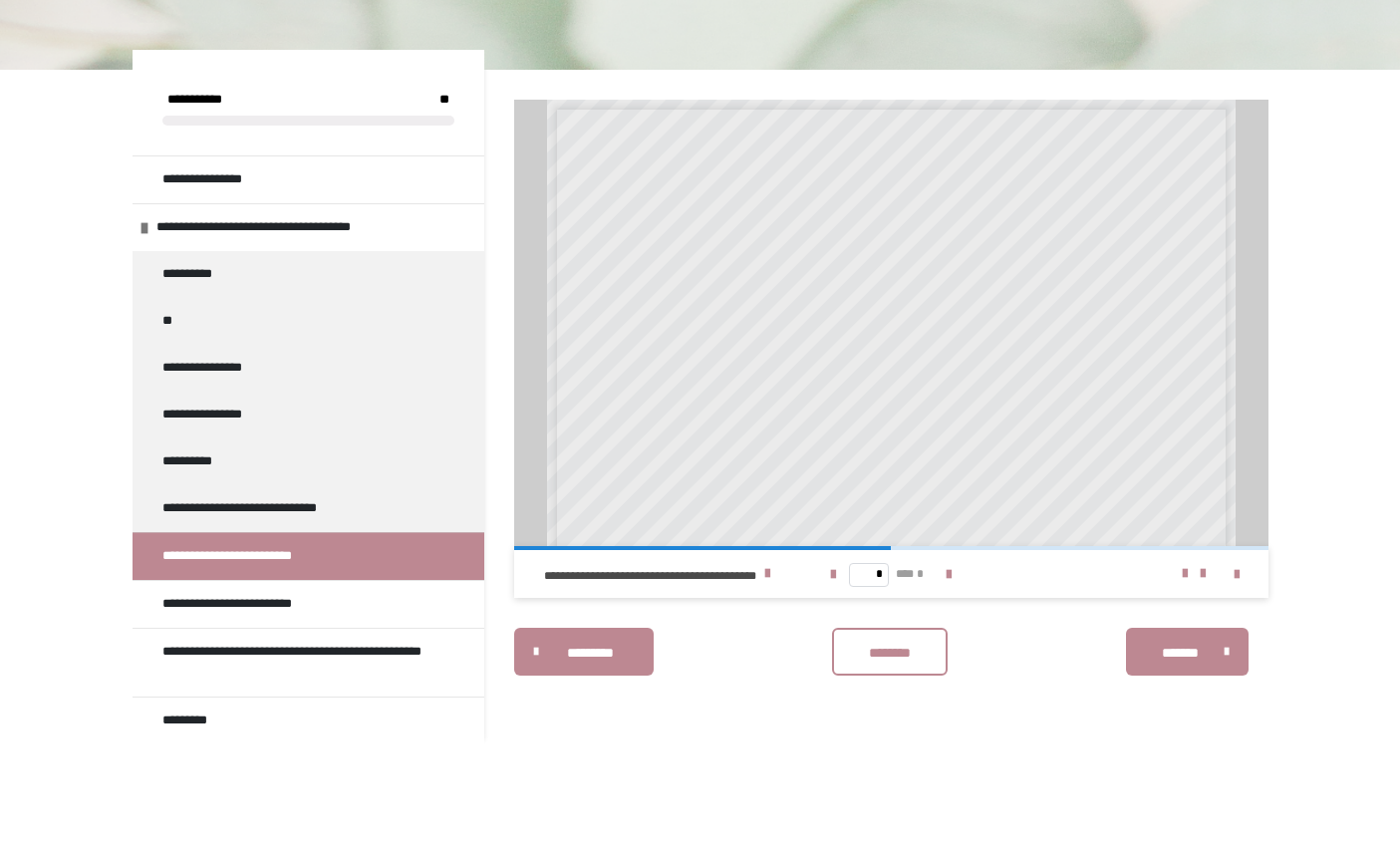 click on "**********" at bounding box center (274, 508) 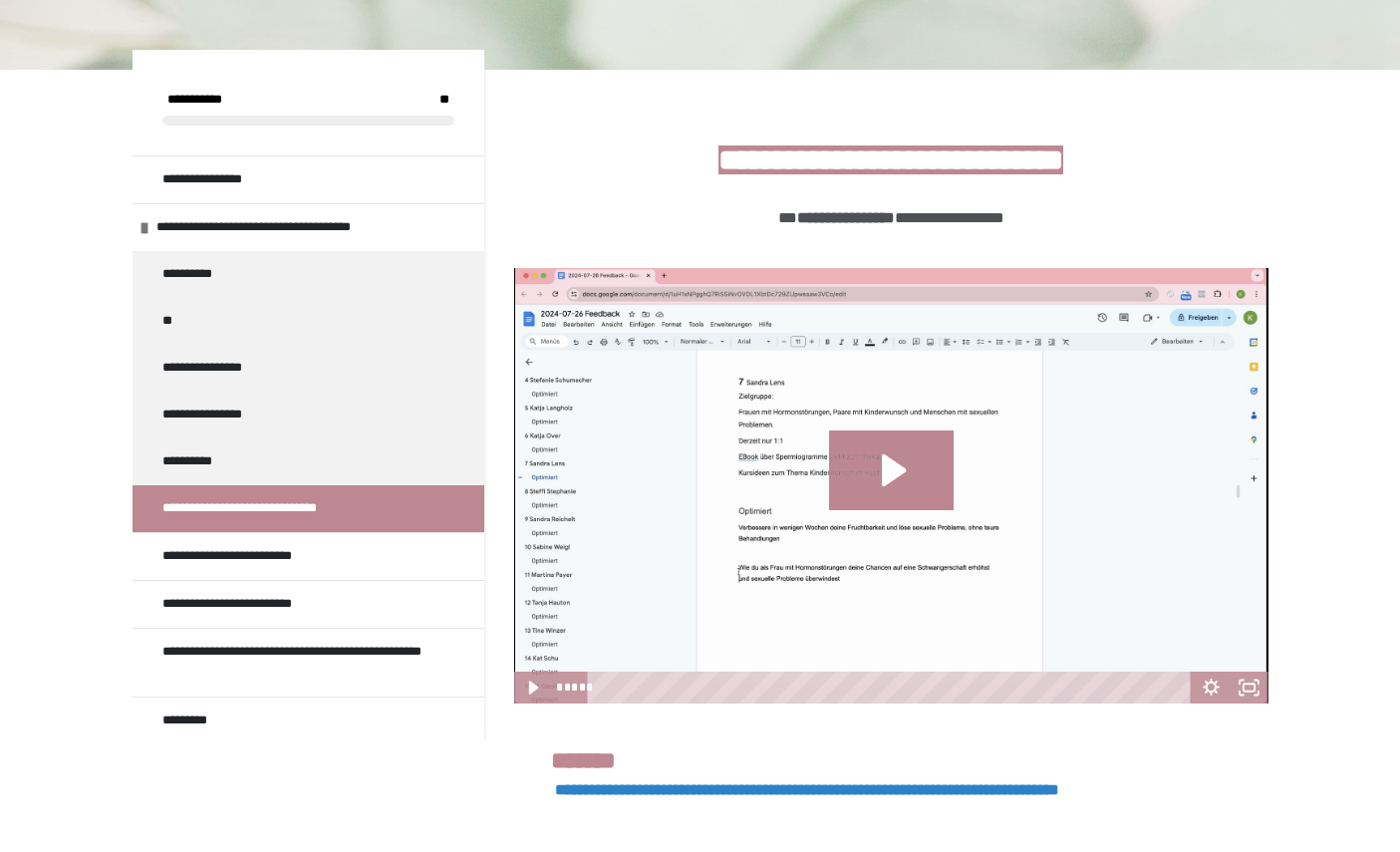 click on "**********" at bounding box center (244, 556) 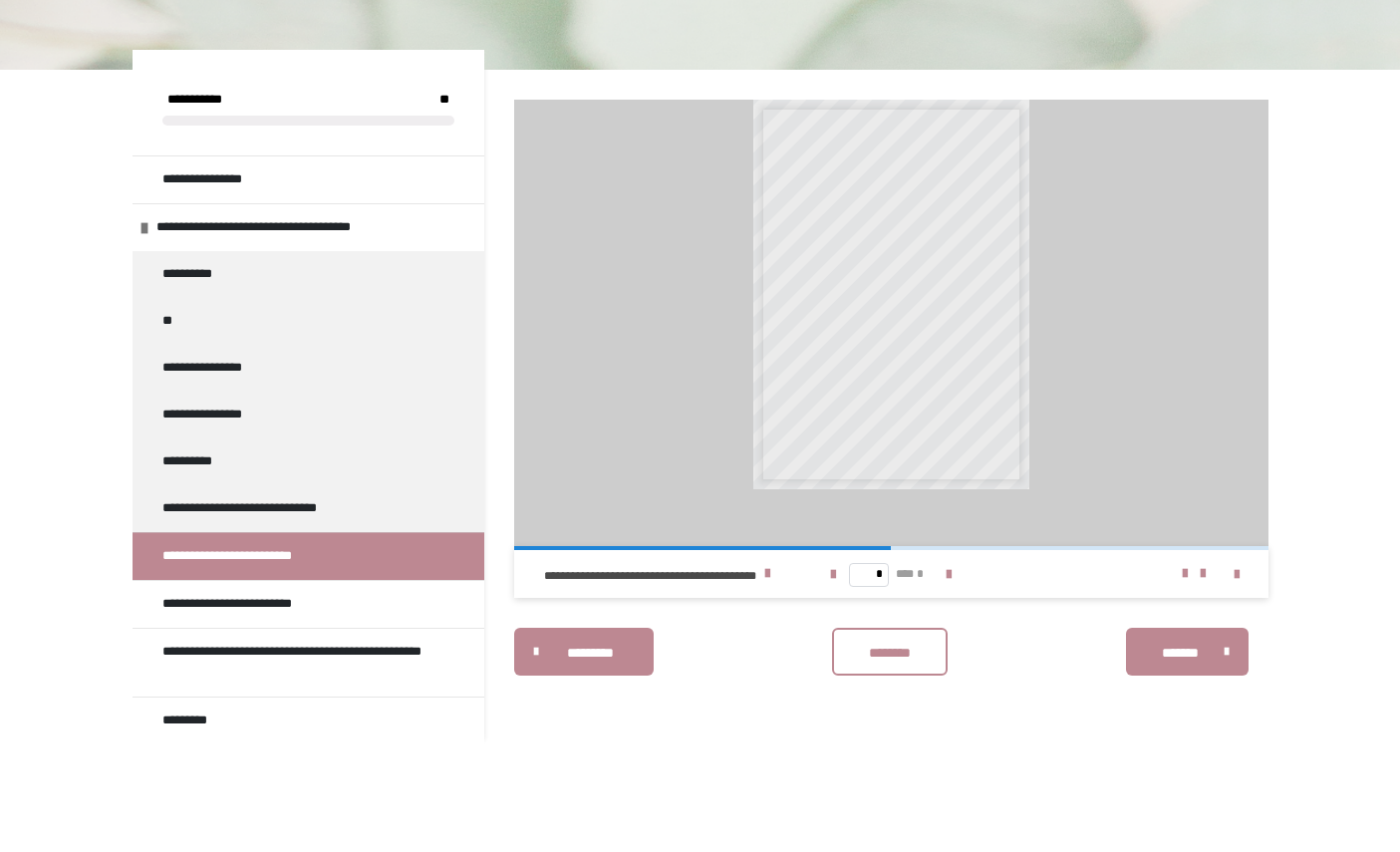 click at bounding box center (767, 574) 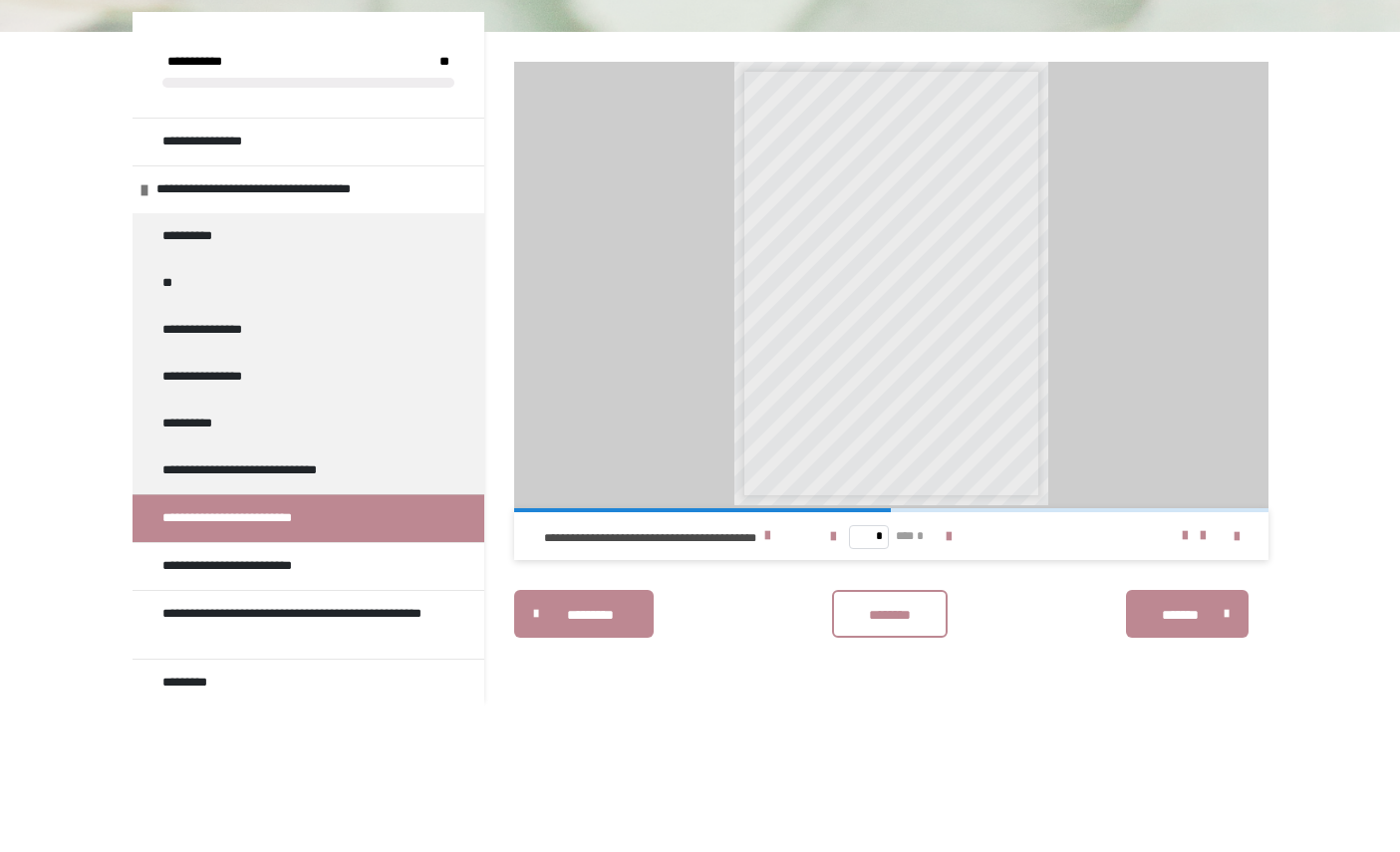 click on "[FIRST] [LAST] [STREET] [CITY], [STATE] [ZIP] [PHONE] [EMAIL] [SSN] [DLN] [PASSPORT] [CCNUM] [BDATE] [AGE] [HOME_ADDRESS] [WORK_ADDRESS] [COORDS] [POSTAL_CODE]" at bounding box center (891, 285) 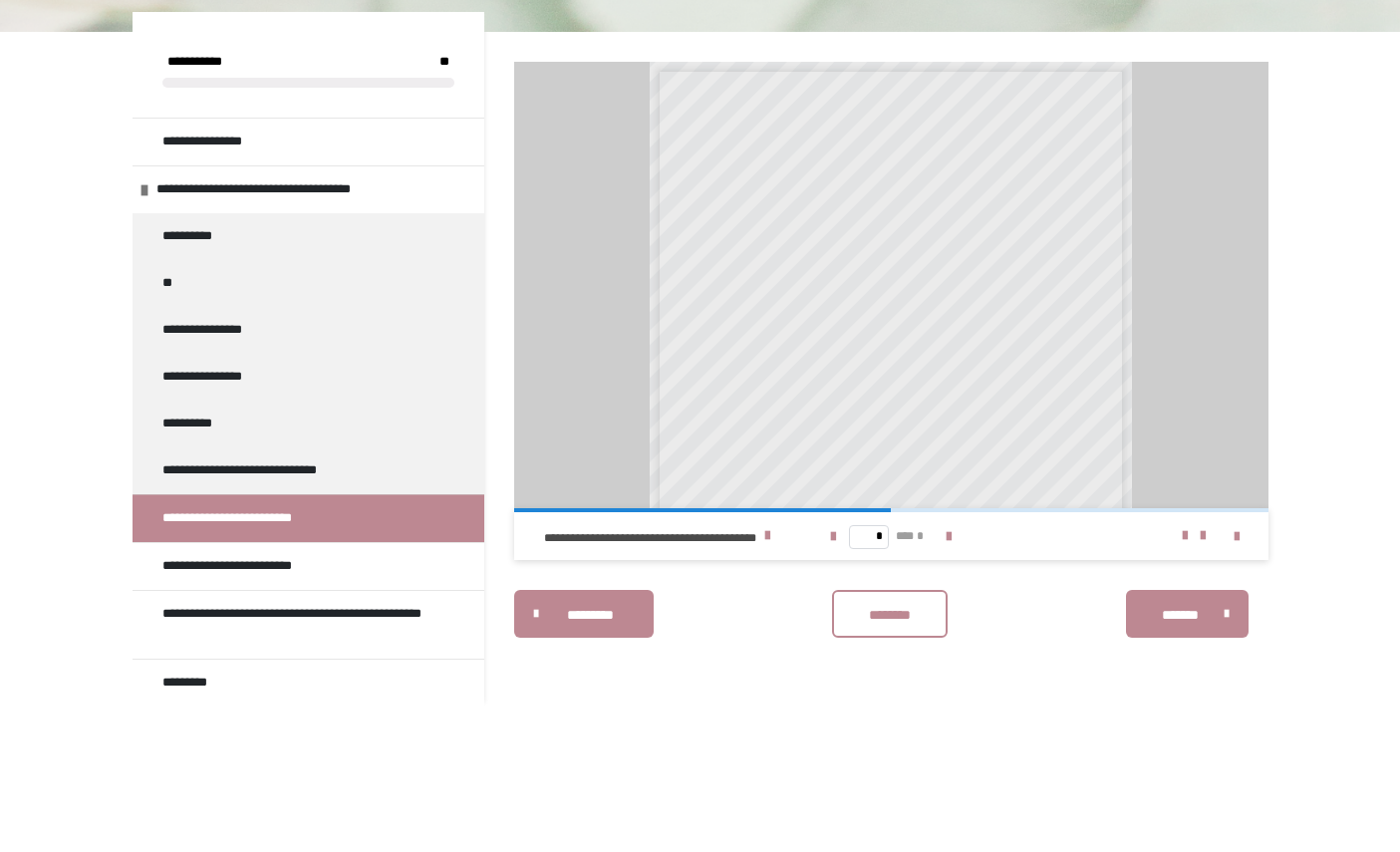 click at bounding box center [767, 536] 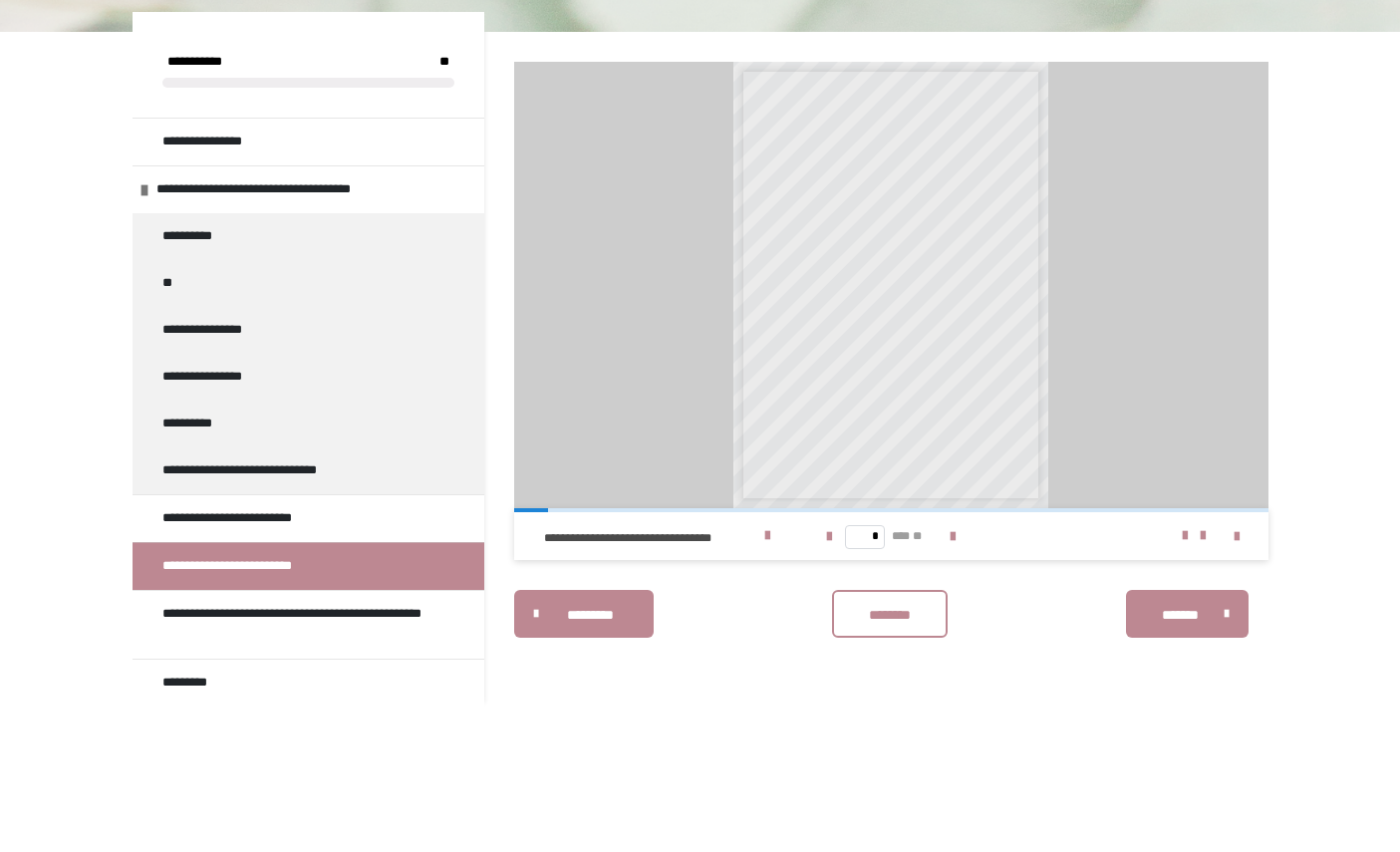 click at bounding box center [767, 536] 